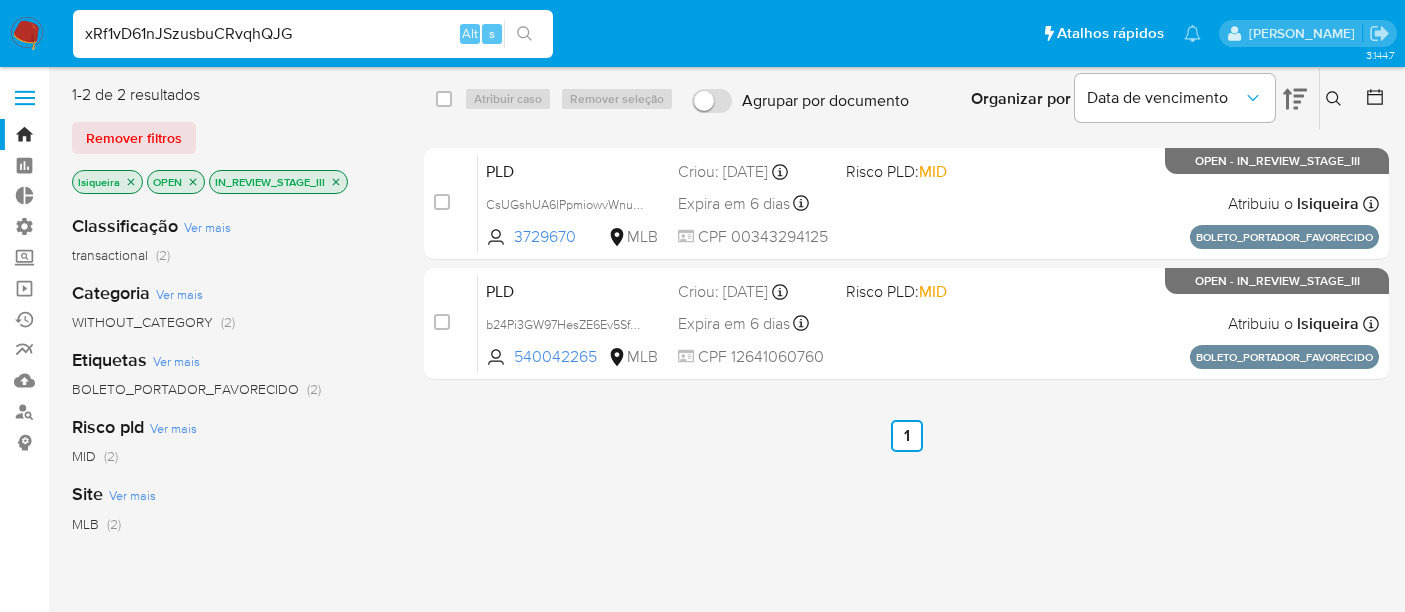 scroll, scrollTop: 0, scrollLeft: 0, axis: both 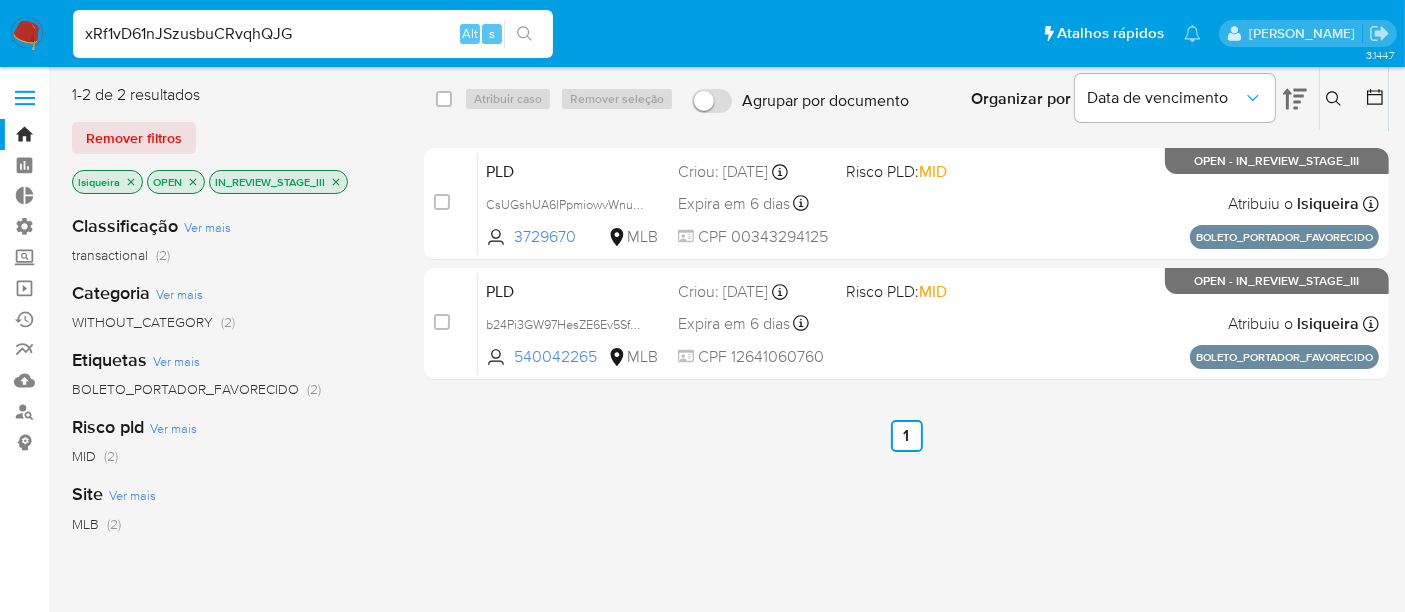 type on "xRf1vD61nJSzusbuCRvqhQJG" 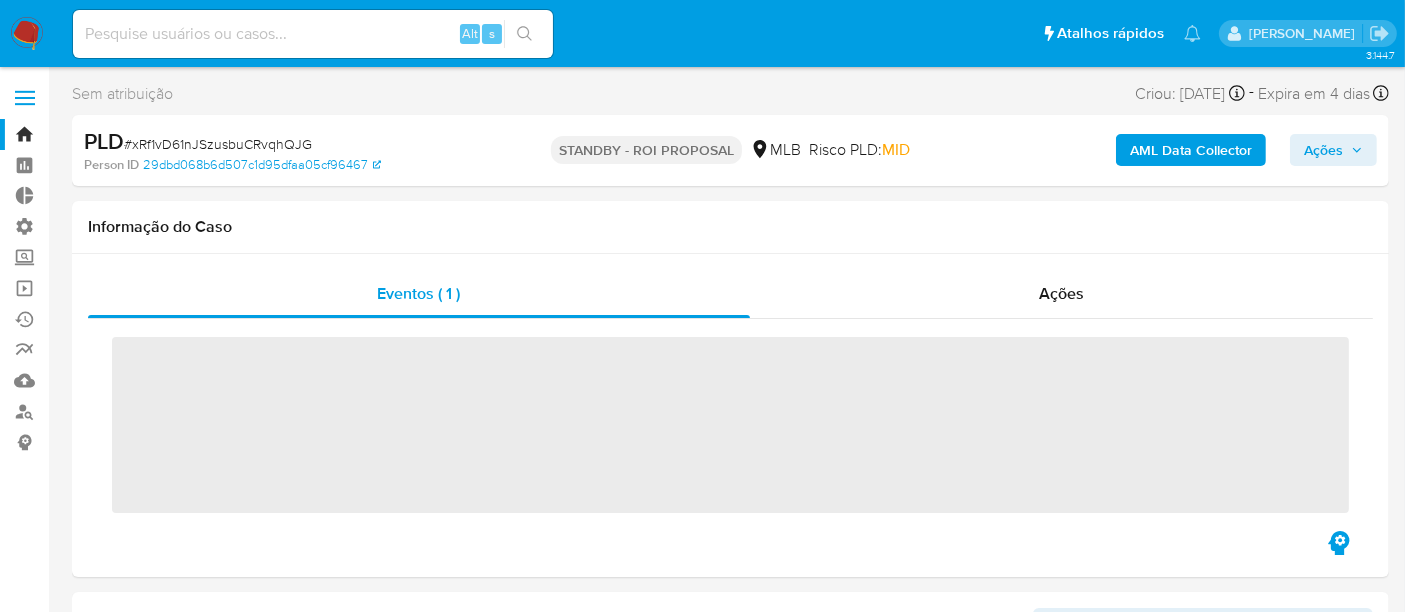 scroll, scrollTop: 844, scrollLeft: 0, axis: vertical 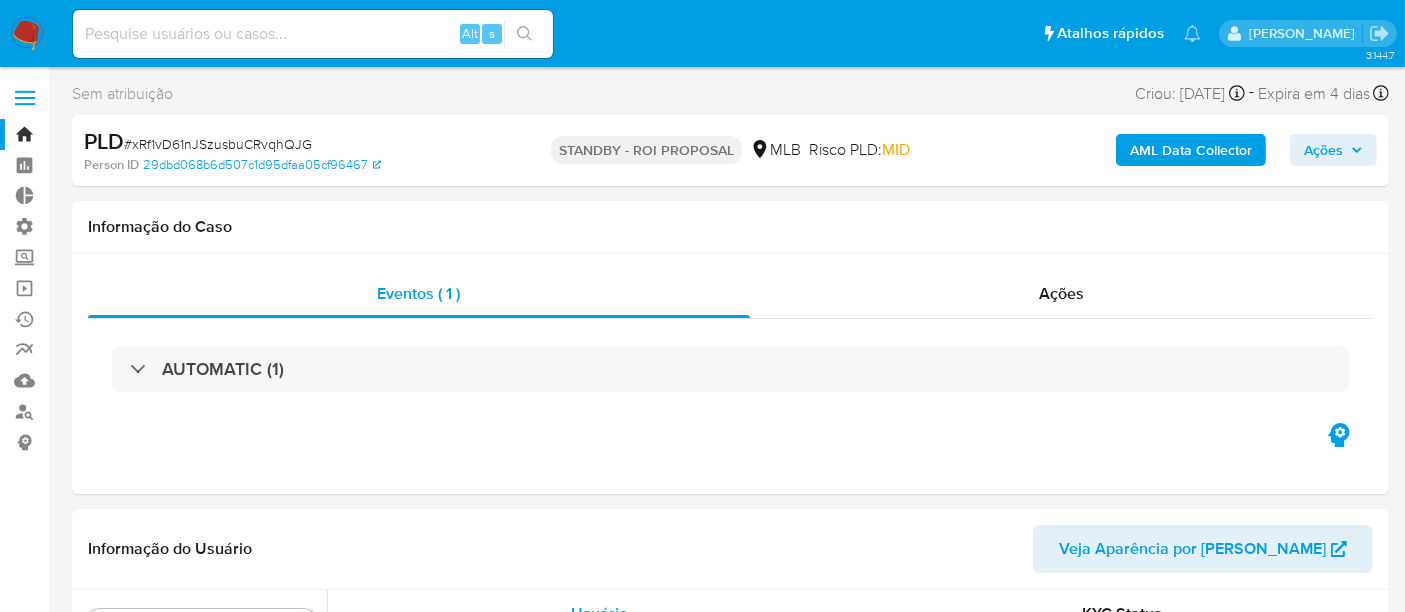 select on "10" 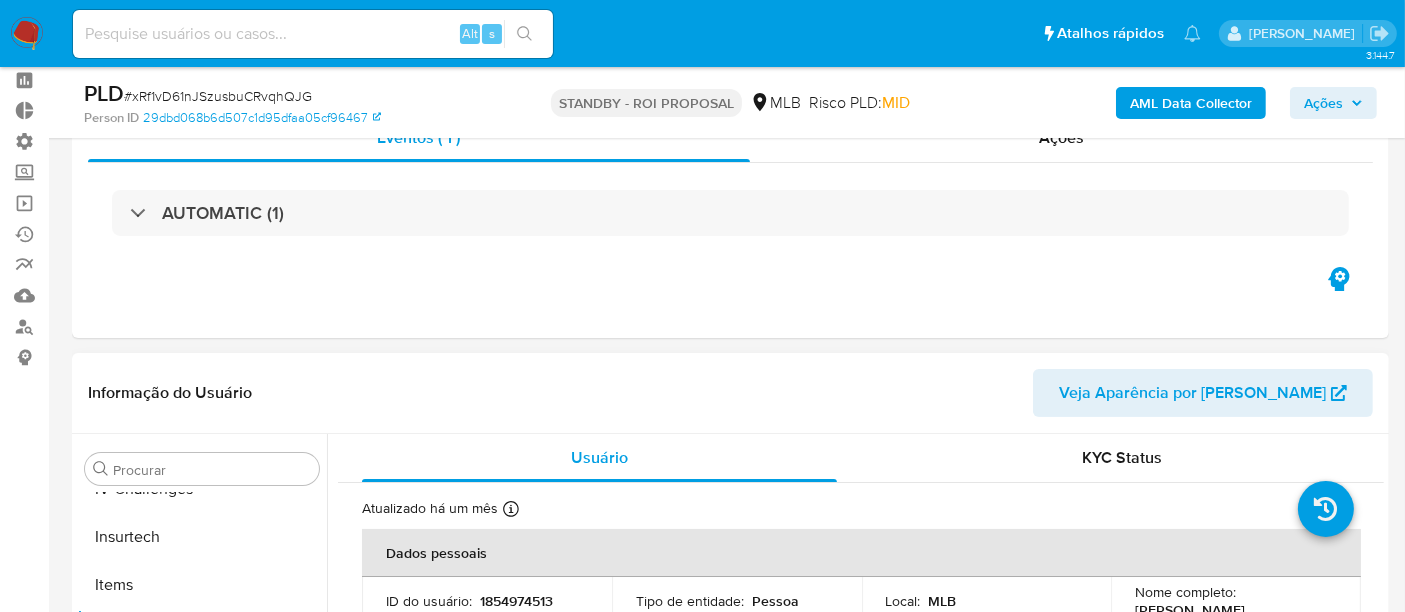 scroll, scrollTop: 222, scrollLeft: 0, axis: vertical 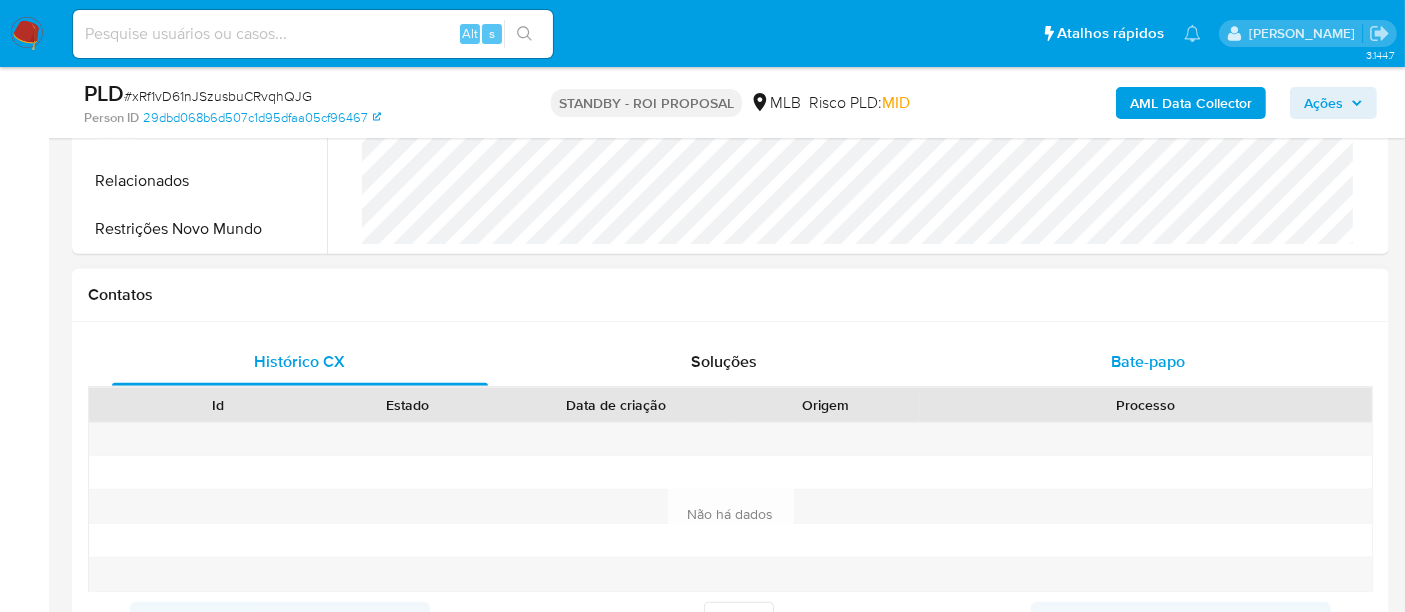 click on "Bate-papo" at bounding box center (1148, 361) 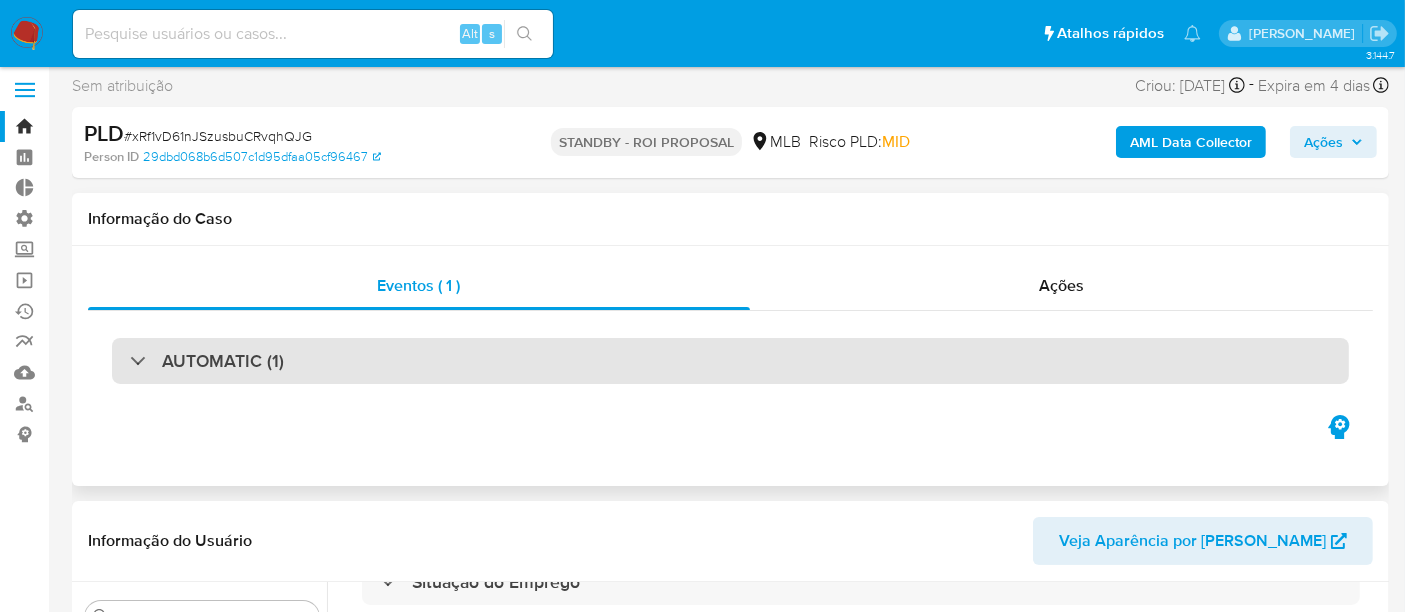 scroll, scrollTop: 0, scrollLeft: 0, axis: both 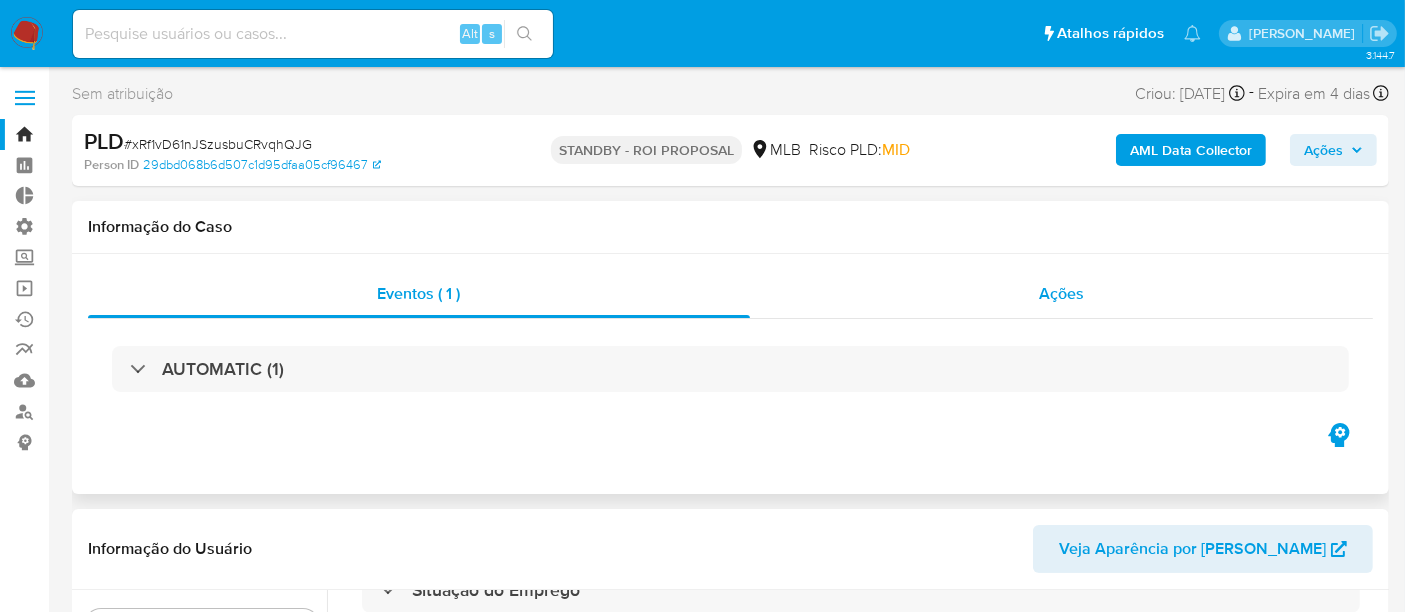 click on "Ações" at bounding box center [1062, 294] 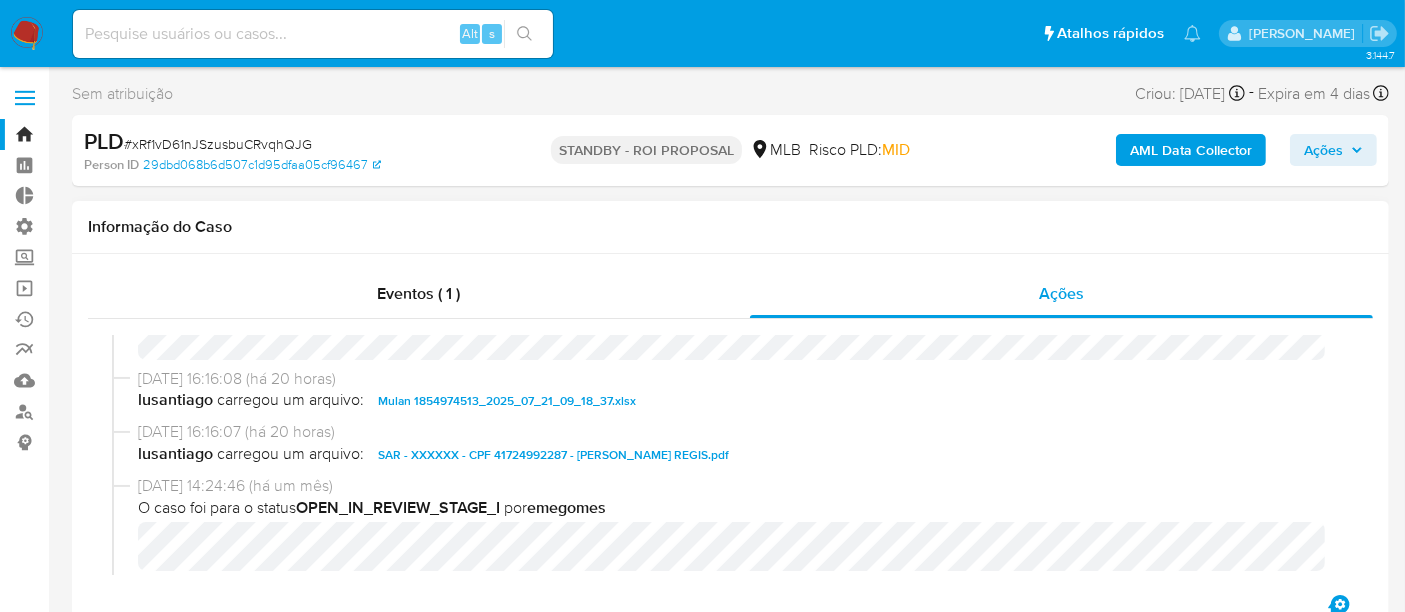 scroll, scrollTop: 157, scrollLeft: 0, axis: vertical 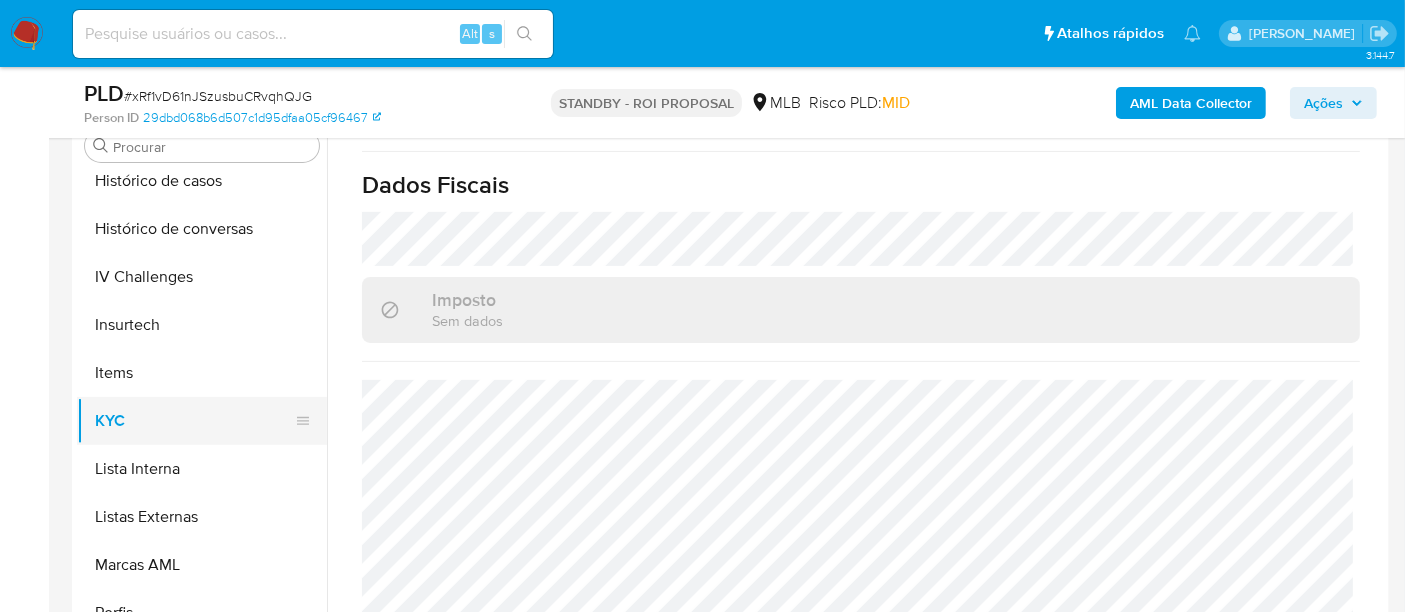 click on "KYC" at bounding box center (194, 421) 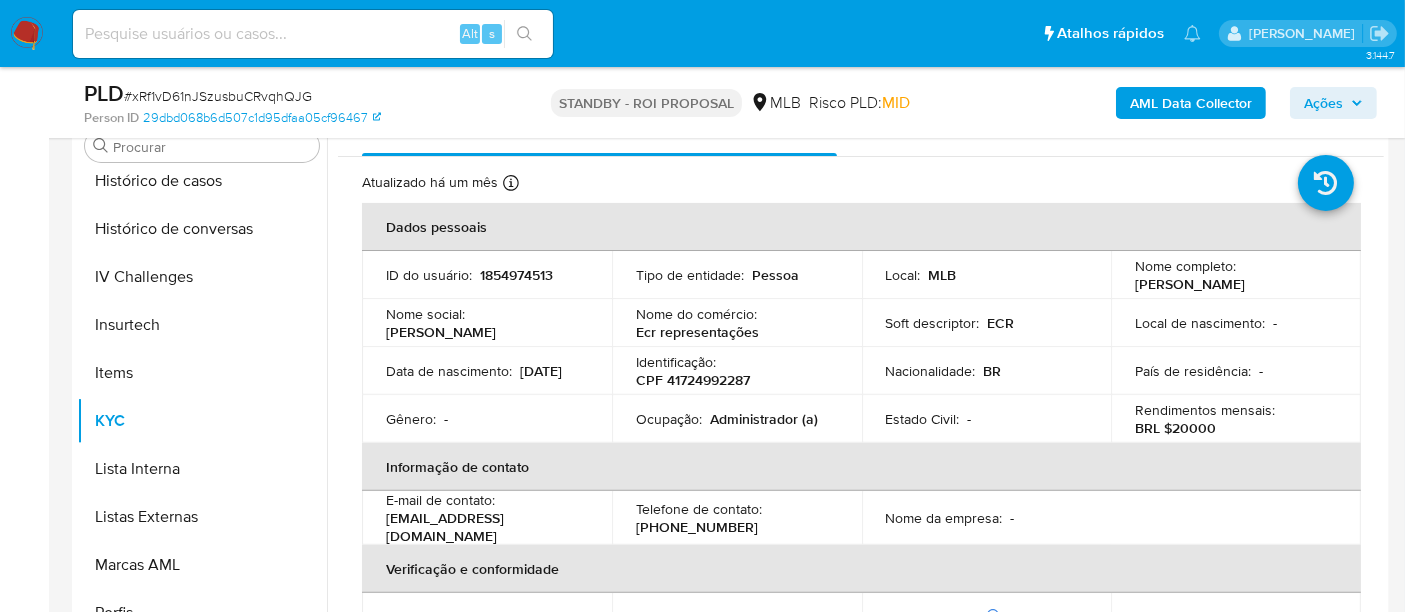 scroll, scrollTop: 0, scrollLeft: 0, axis: both 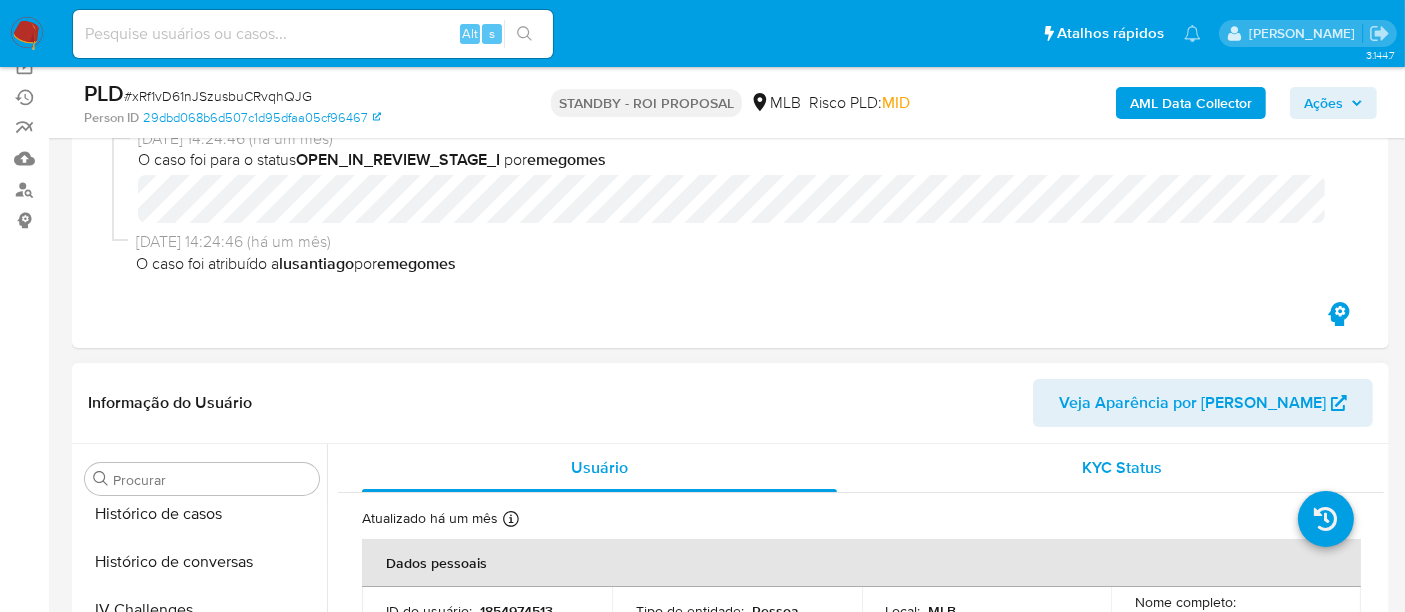 click on "KYC Status" at bounding box center (1123, 467) 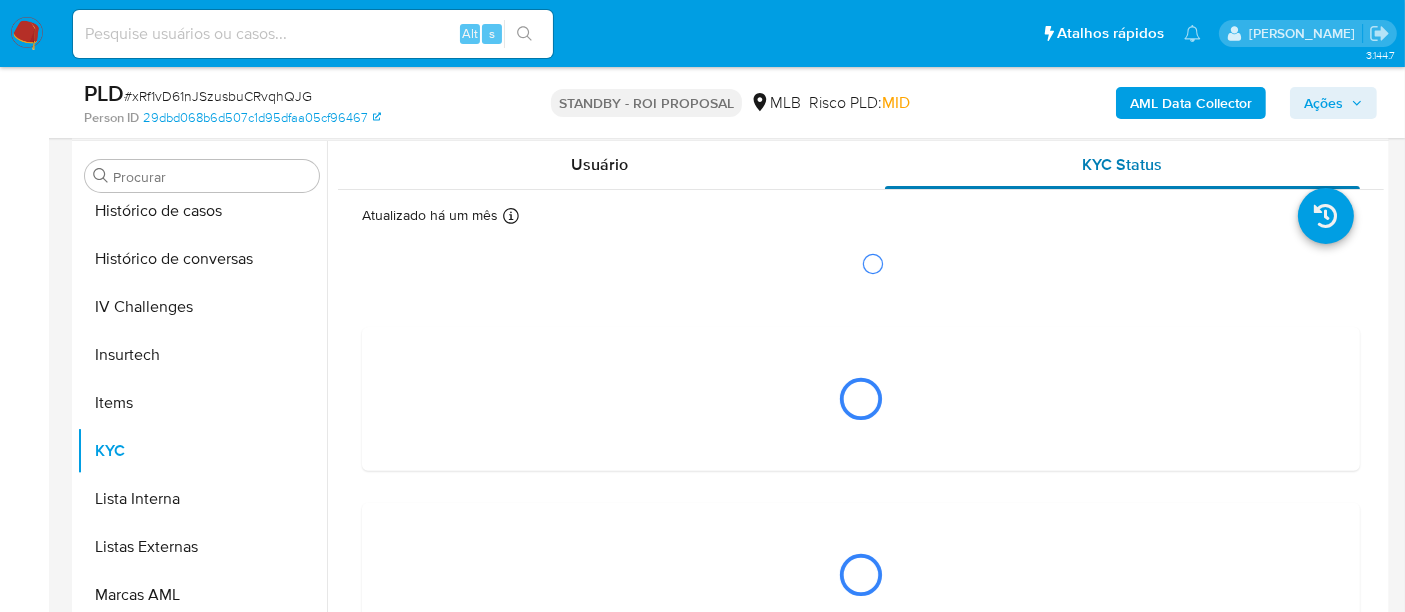 scroll, scrollTop: 555, scrollLeft: 0, axis: vertical 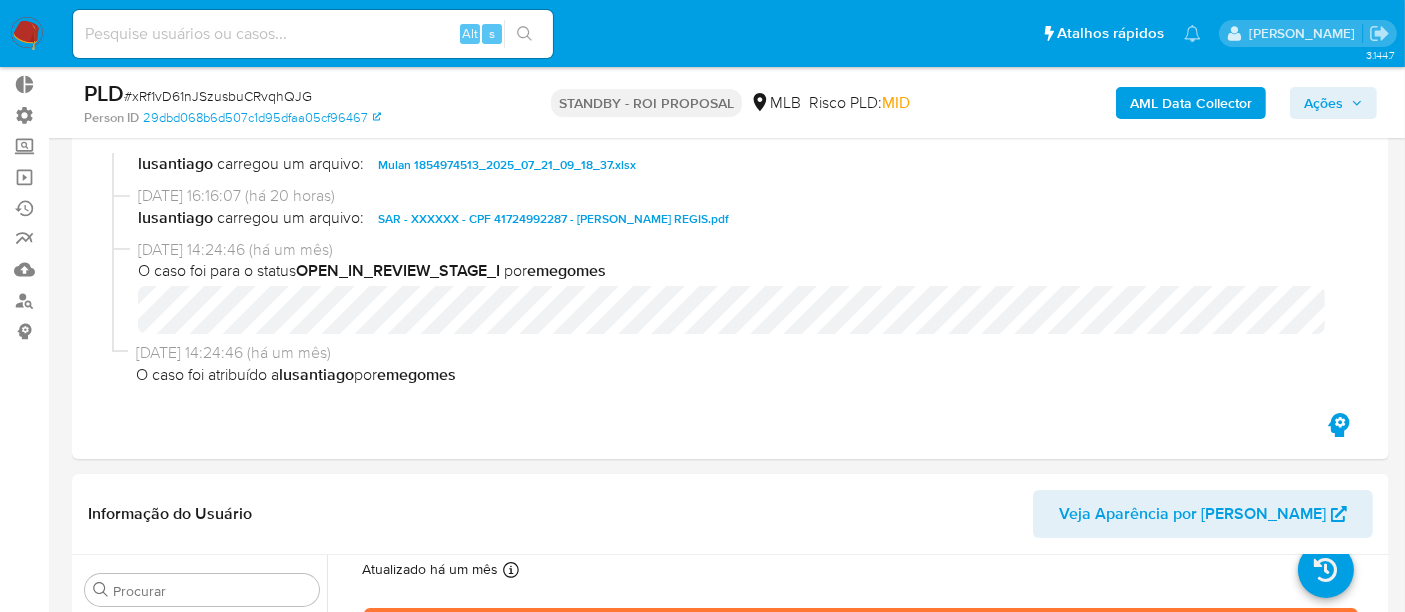 click at bounding box center [313, 34] 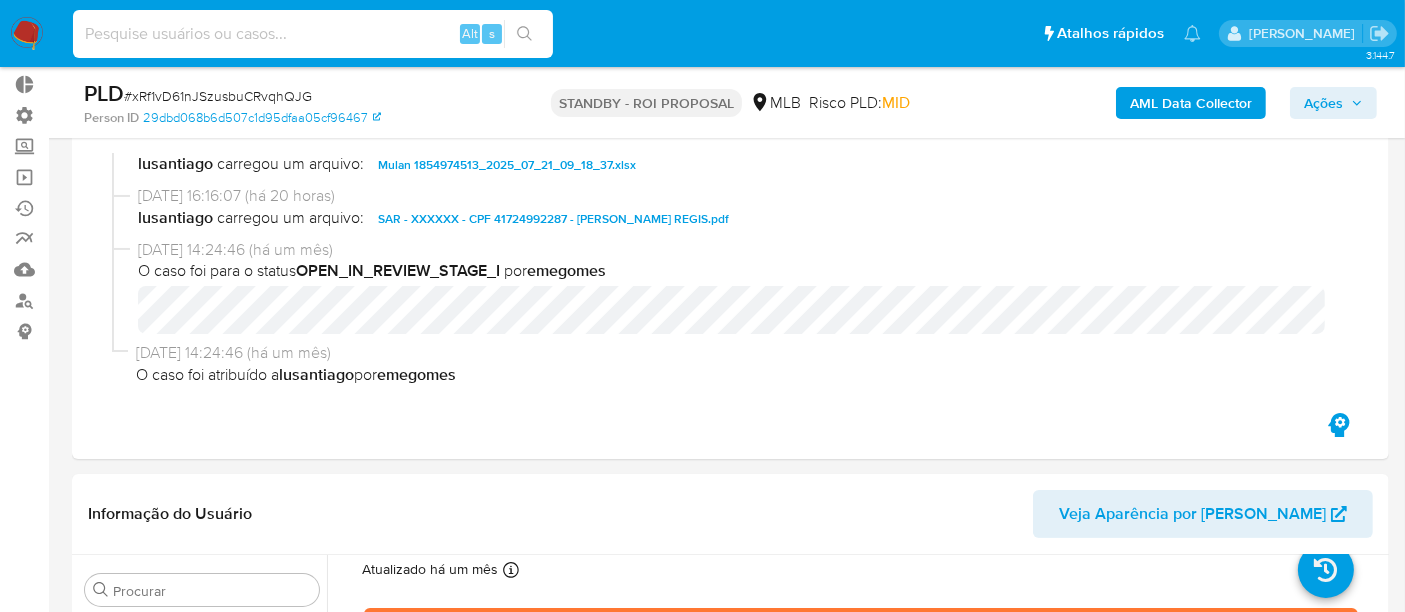 paste on "KSGnZgyajVXe29f2pINbcStF" 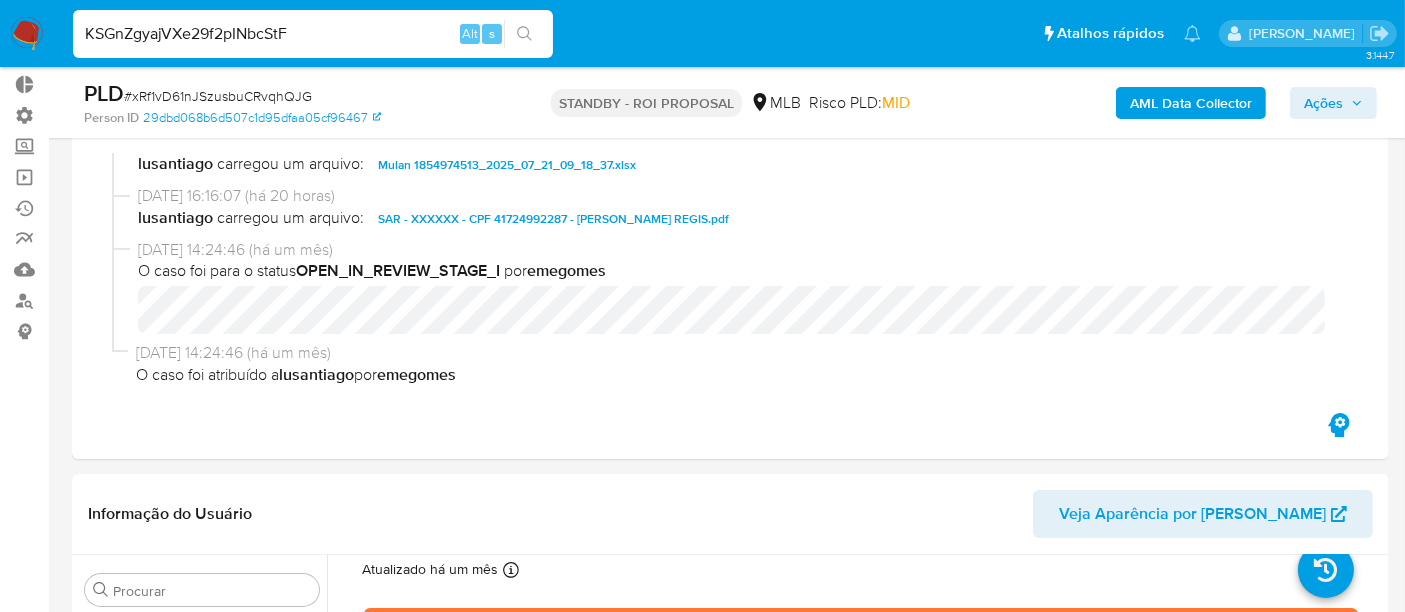 type on "KSGnZgyajVXe29f2pINbcStF" 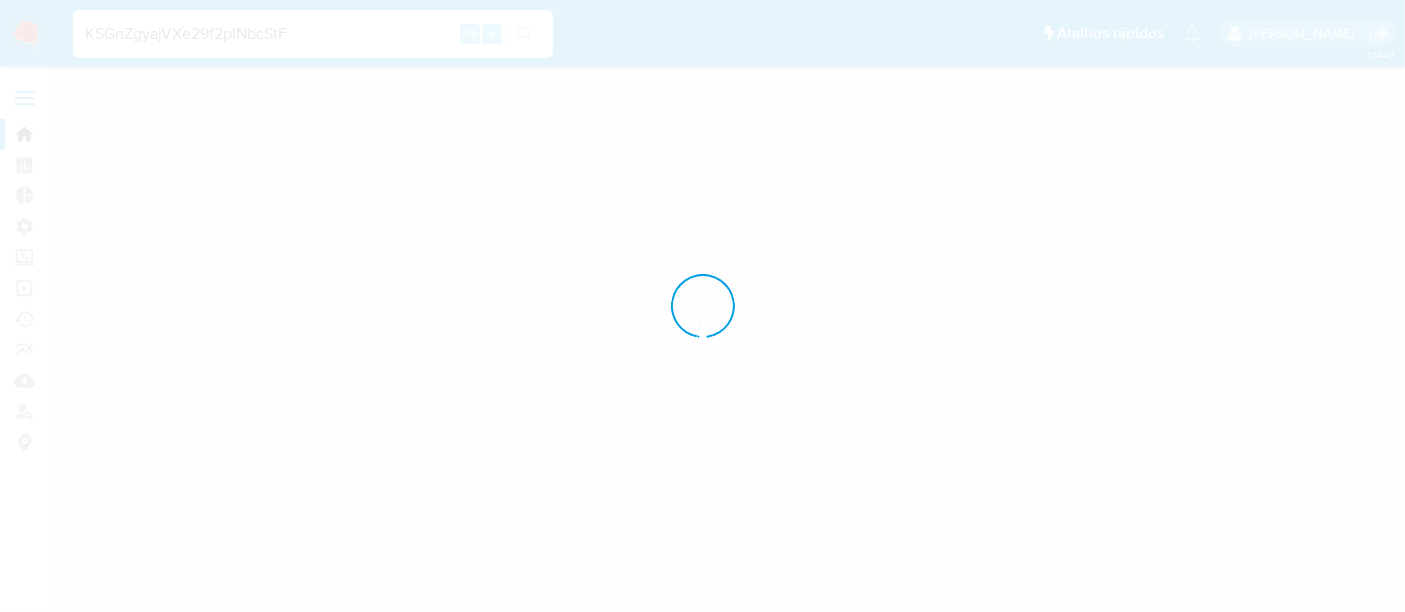 scroll, scrollTop: 0, scrollLeft: 0, axis: both 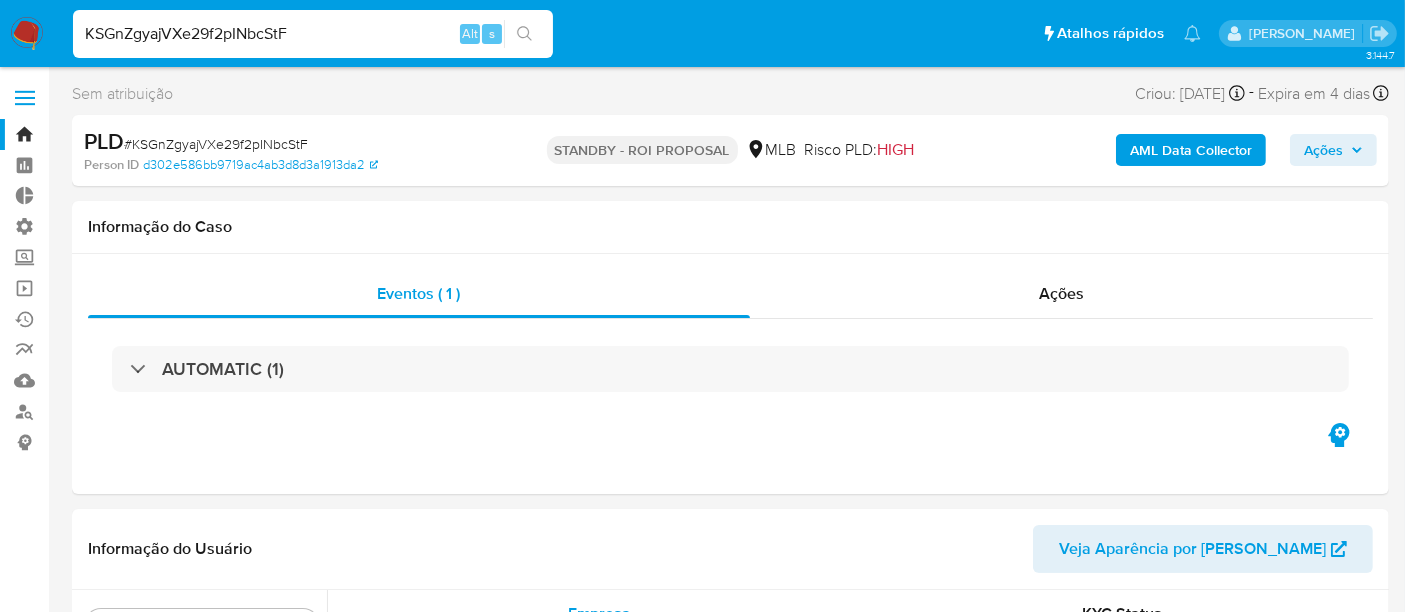 select on "10" 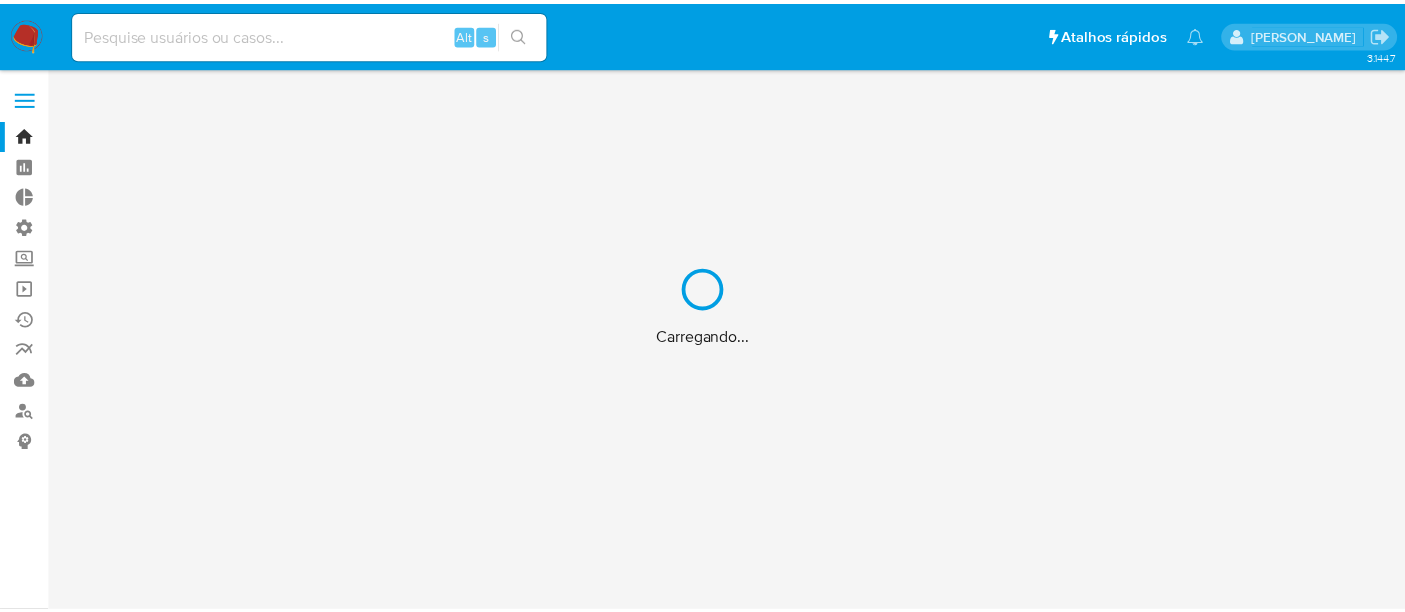 scroll, scrollTop: 0, scrollLeft: 0, axis: both 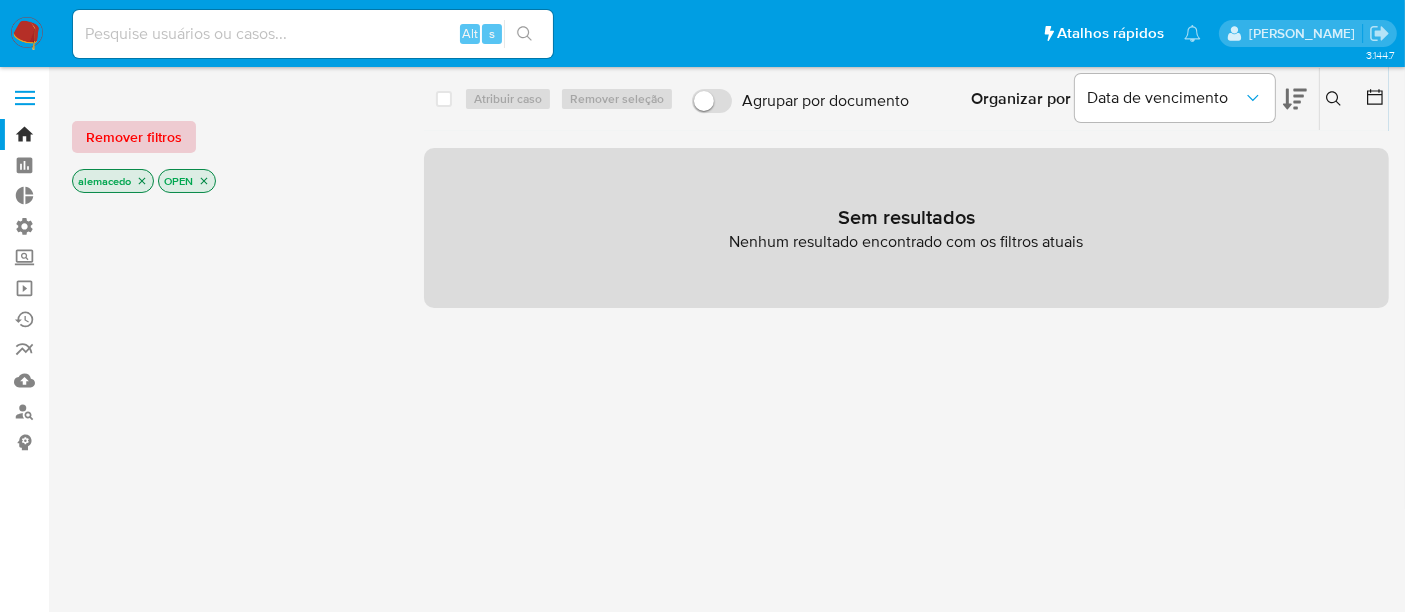 click on "Remover filtros" at bounding box center [134, 137] 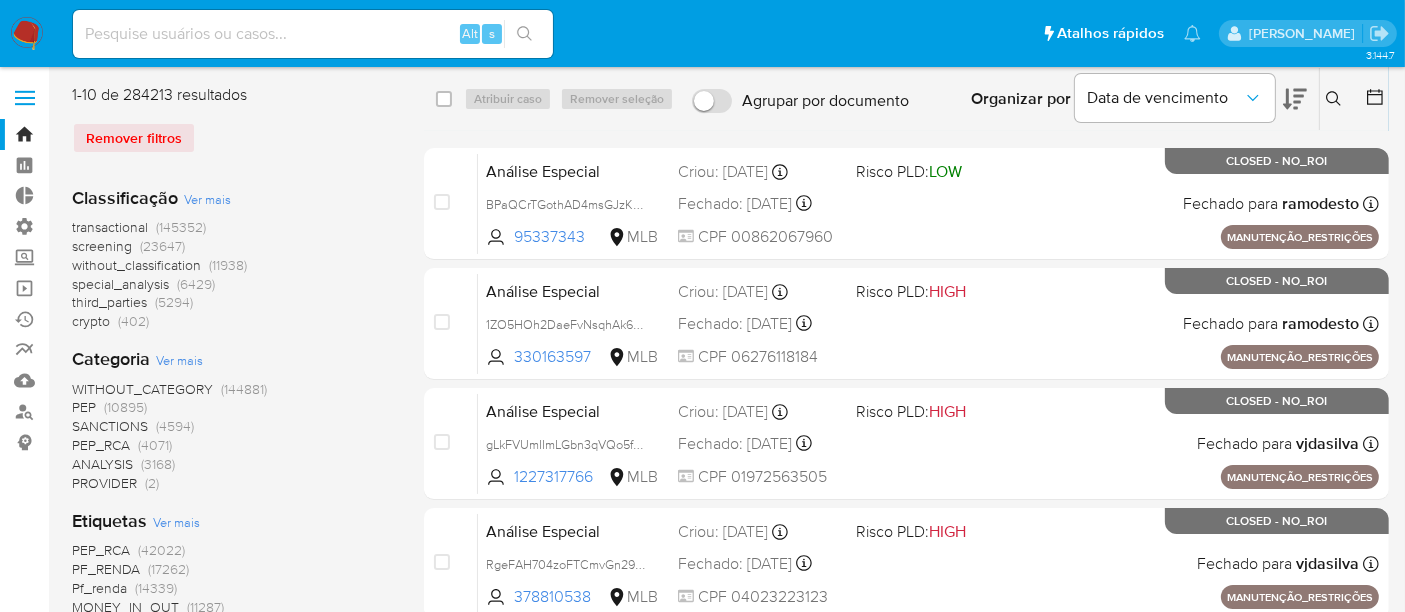 click at bounding box center (1336, 99) 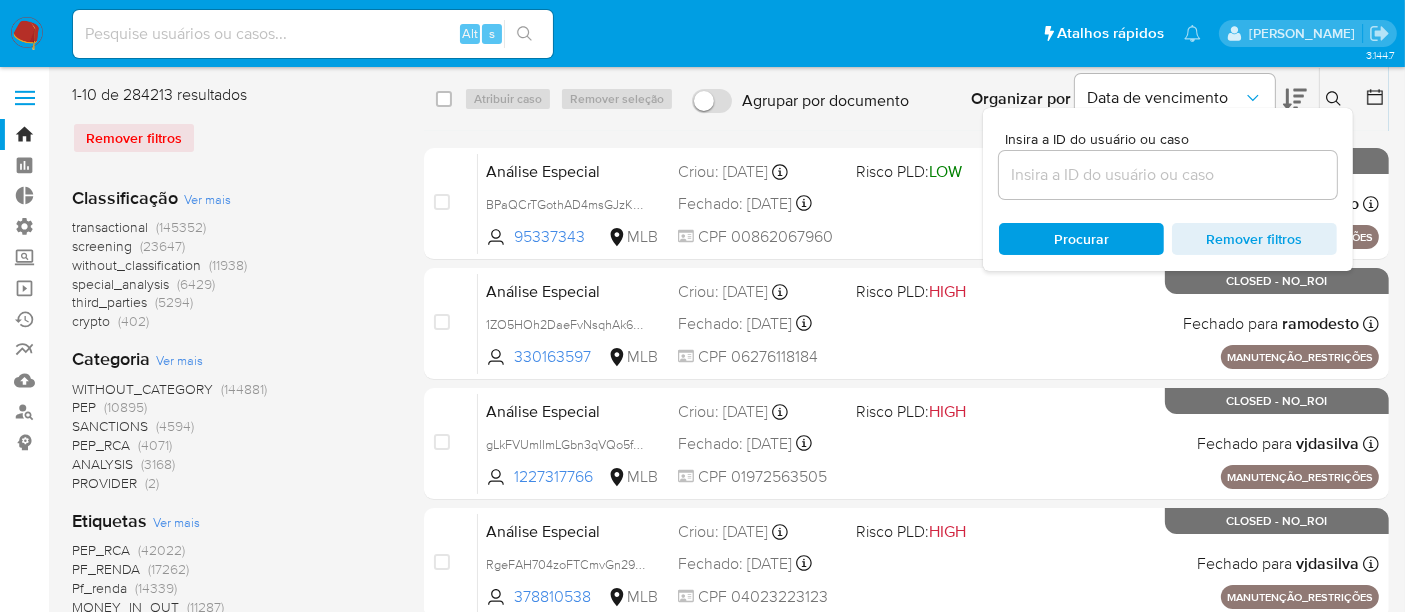 click at bounding box center (1168, 175) 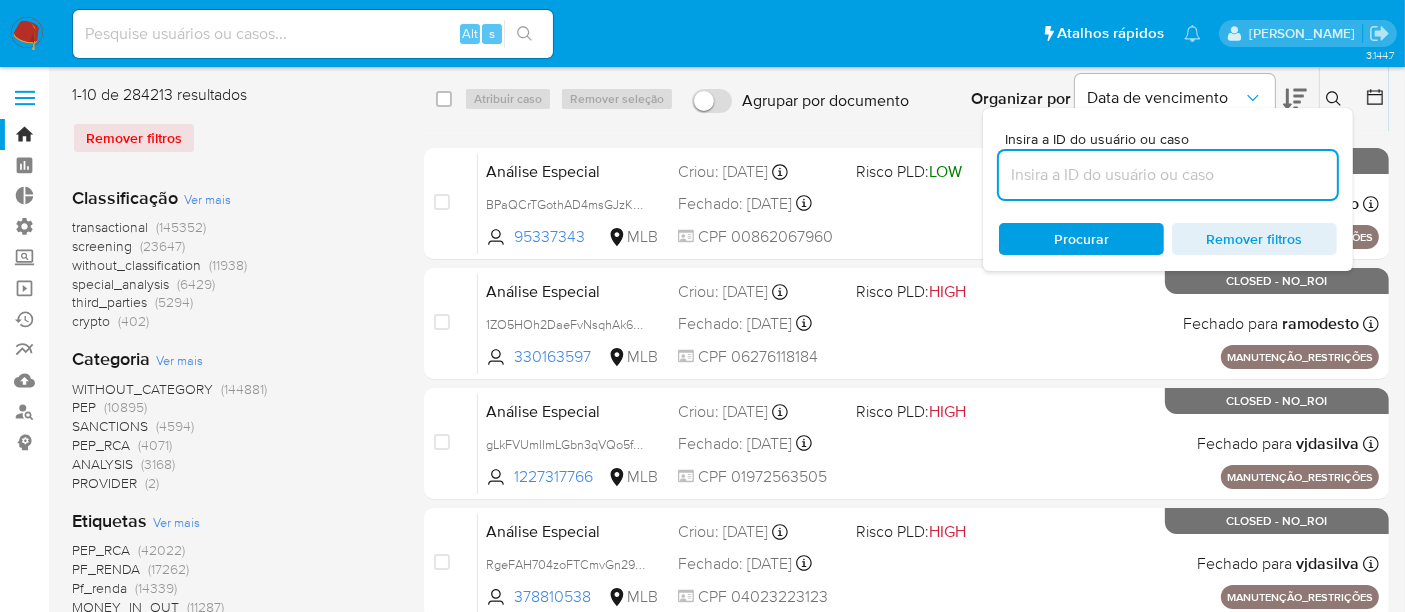 paste on "KSGnZgyajVXe29f2pINbcStF" 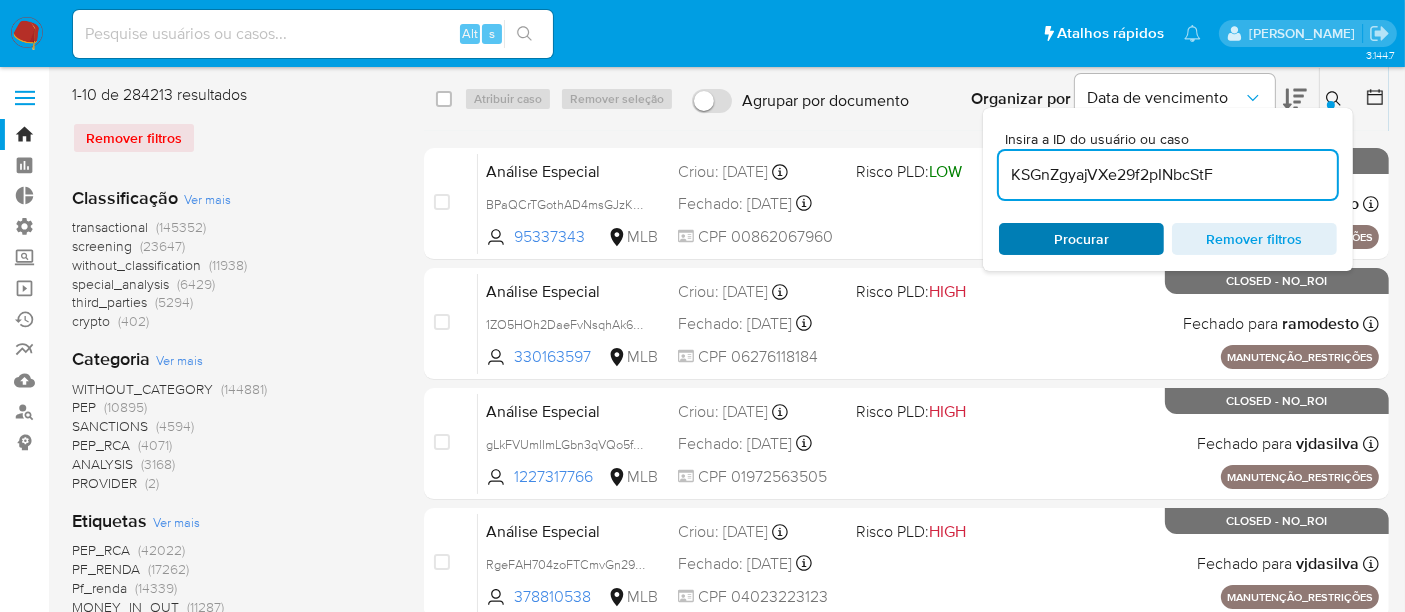 type on "KSGnZgyajVXe29f2pINbcStF" 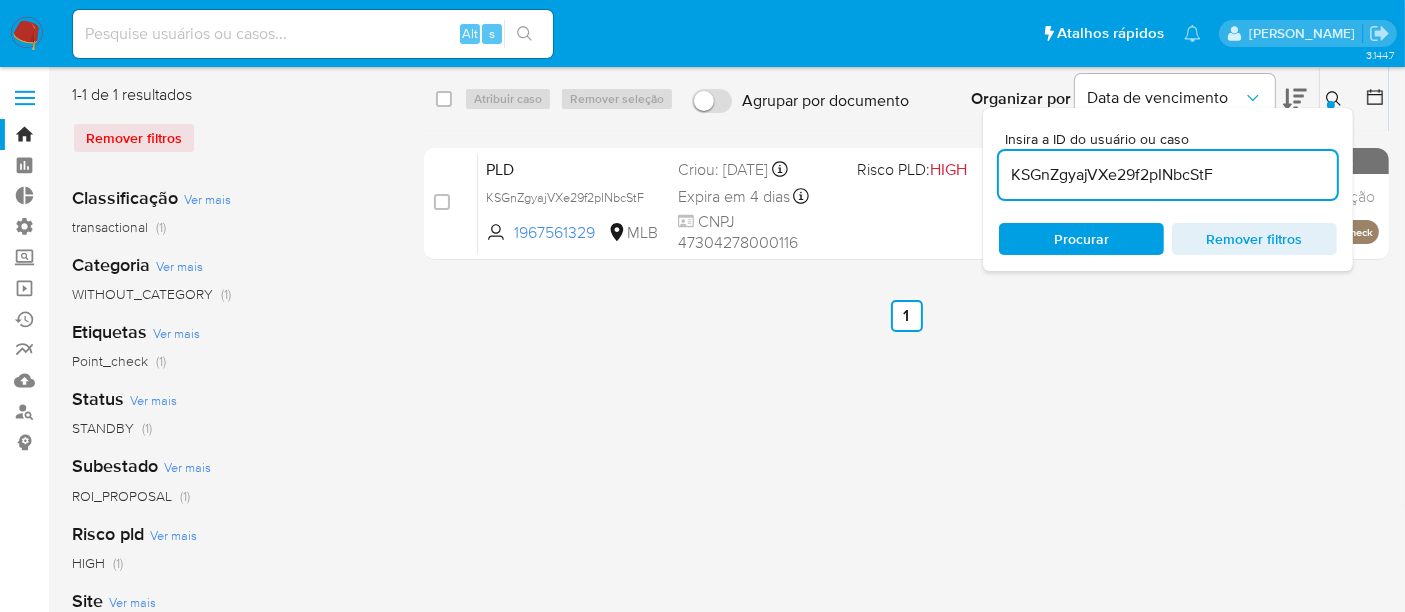 click on "Procurar" at bounding box center (1081, 239) 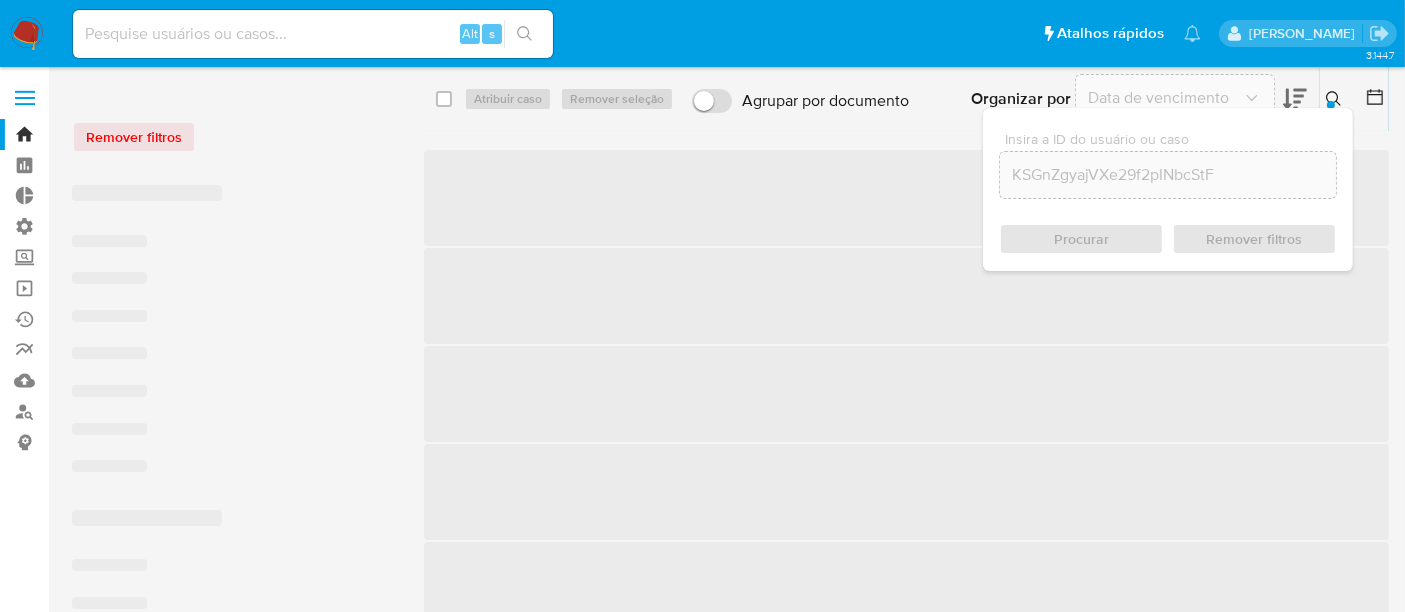 click 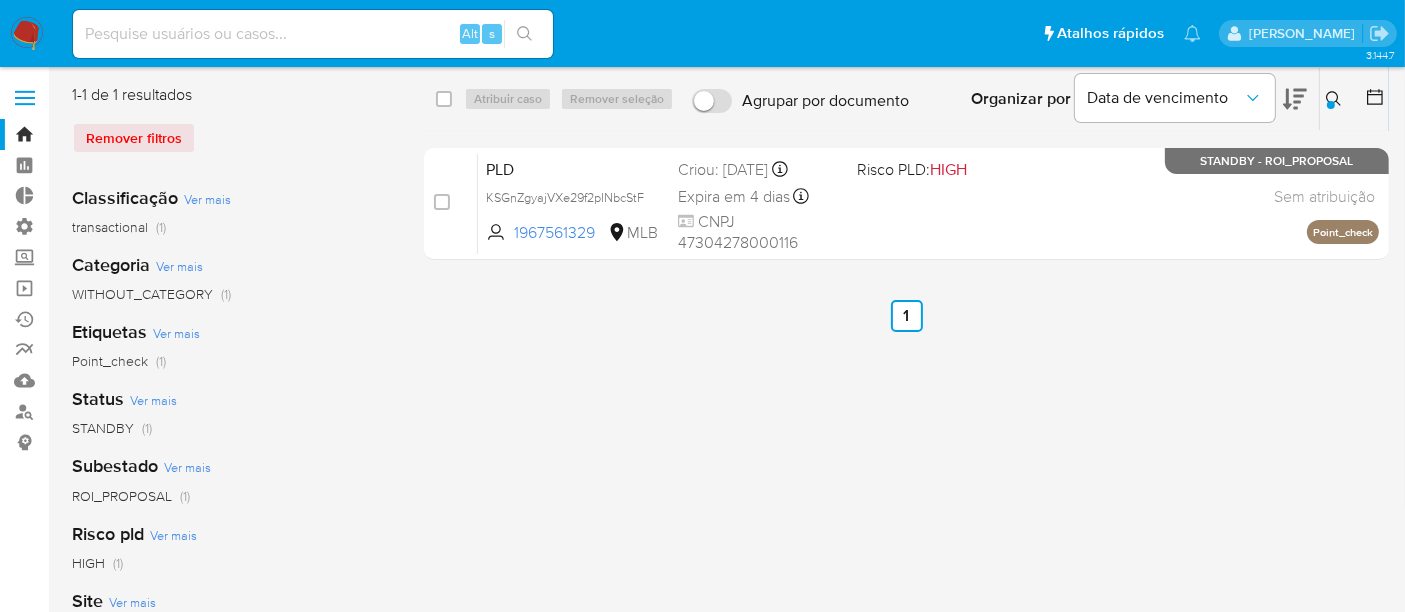 type 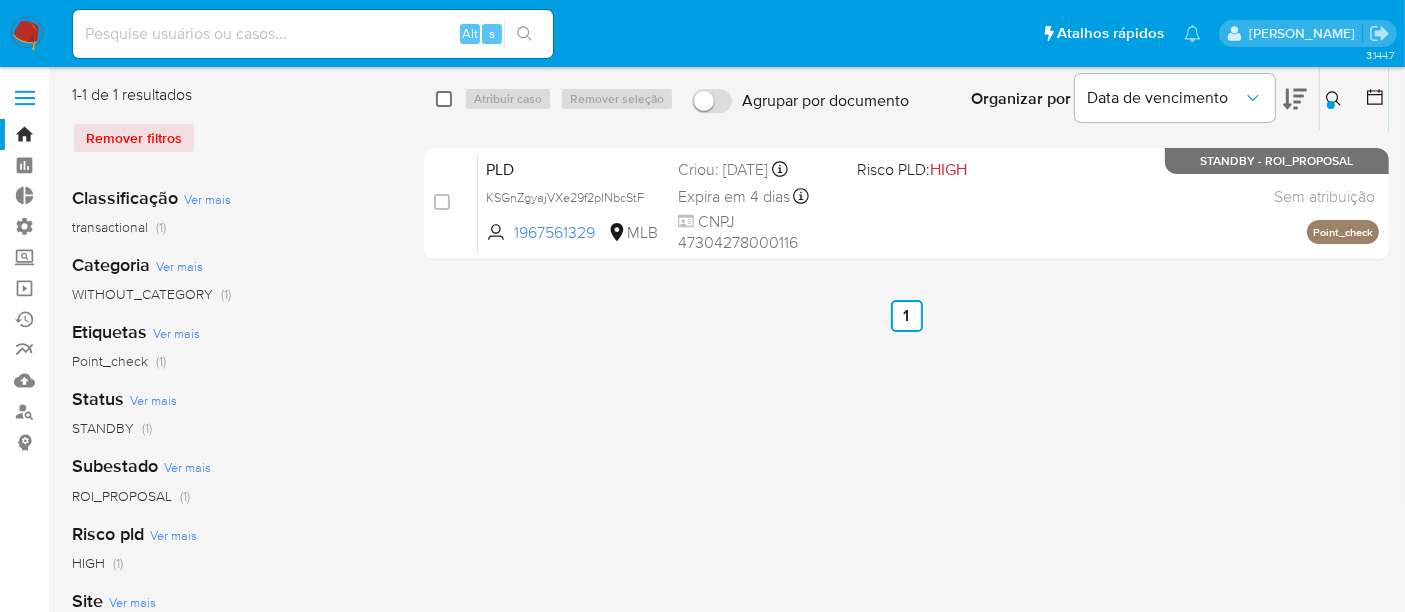 click at bounding box center (444, 99) 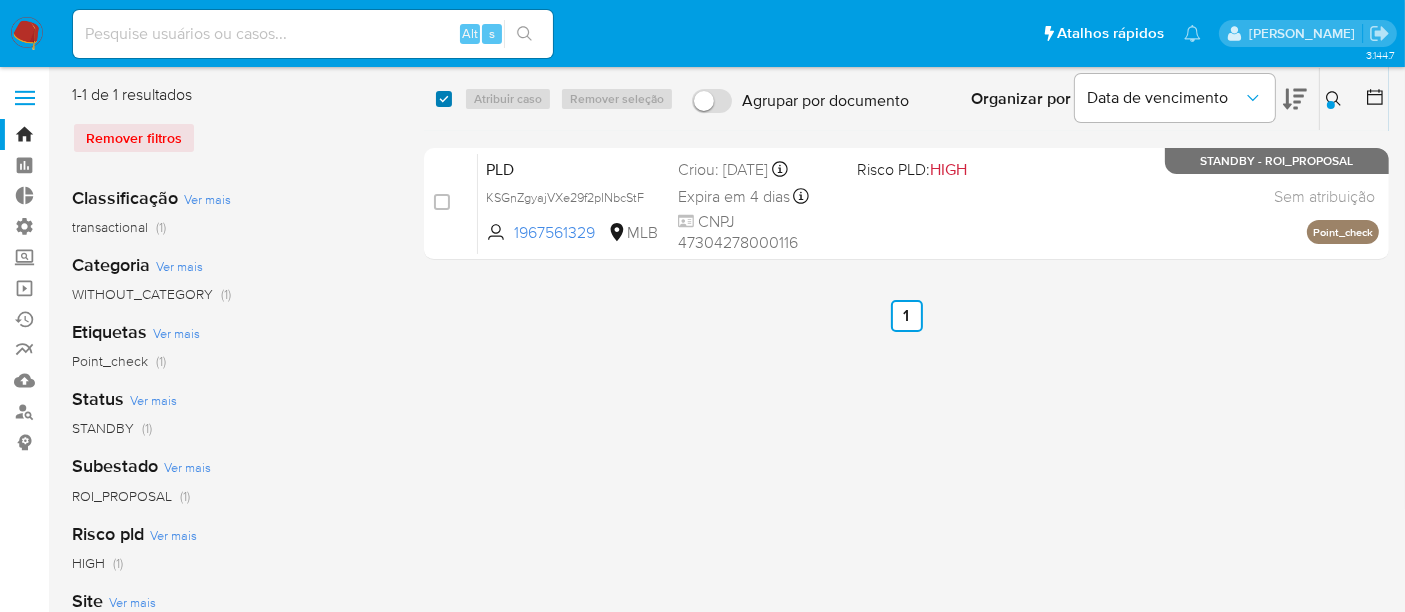 checkbox on "true" 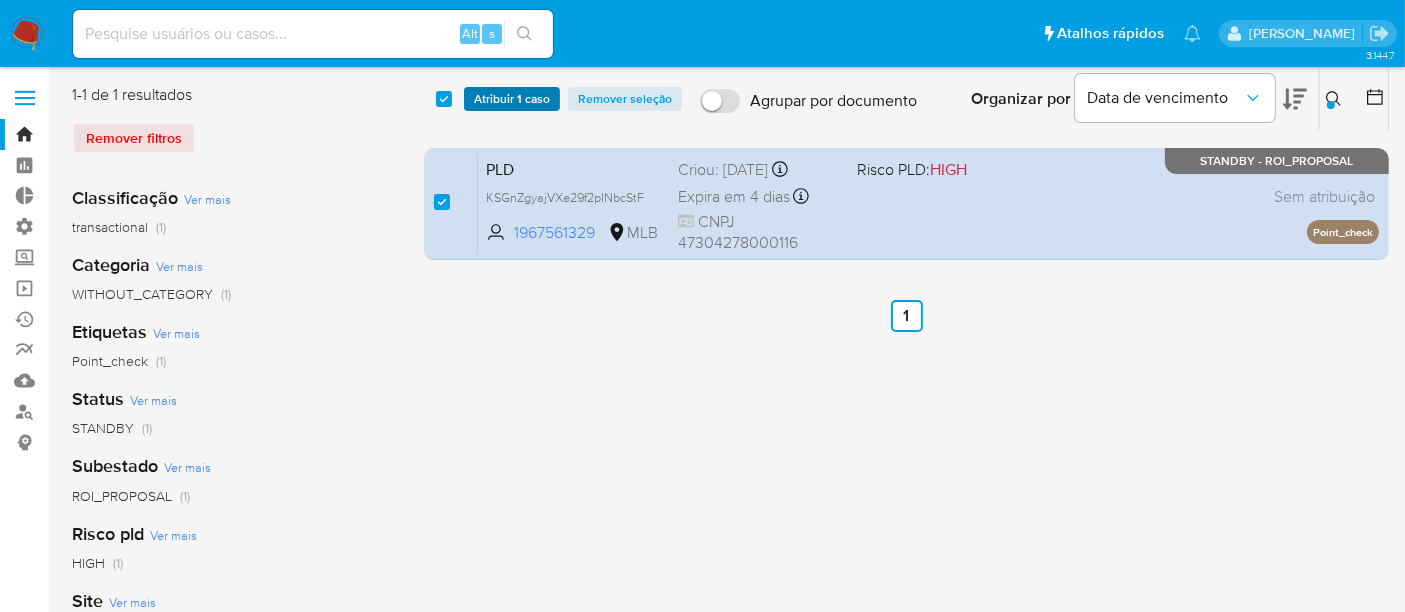 click on "Atribuir 1 caso" at bounding box center (512, 99) 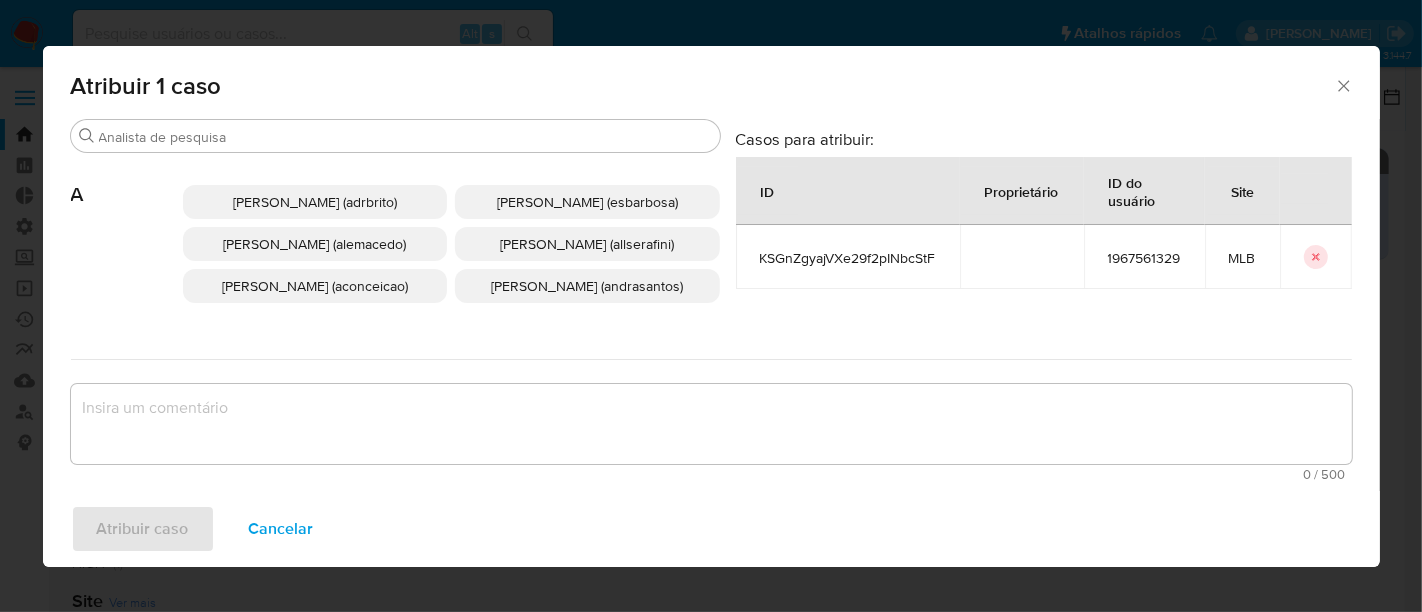 click on "Alexandra Macedo Da Silva (alemacedo)" at bounding box center (314, 244) 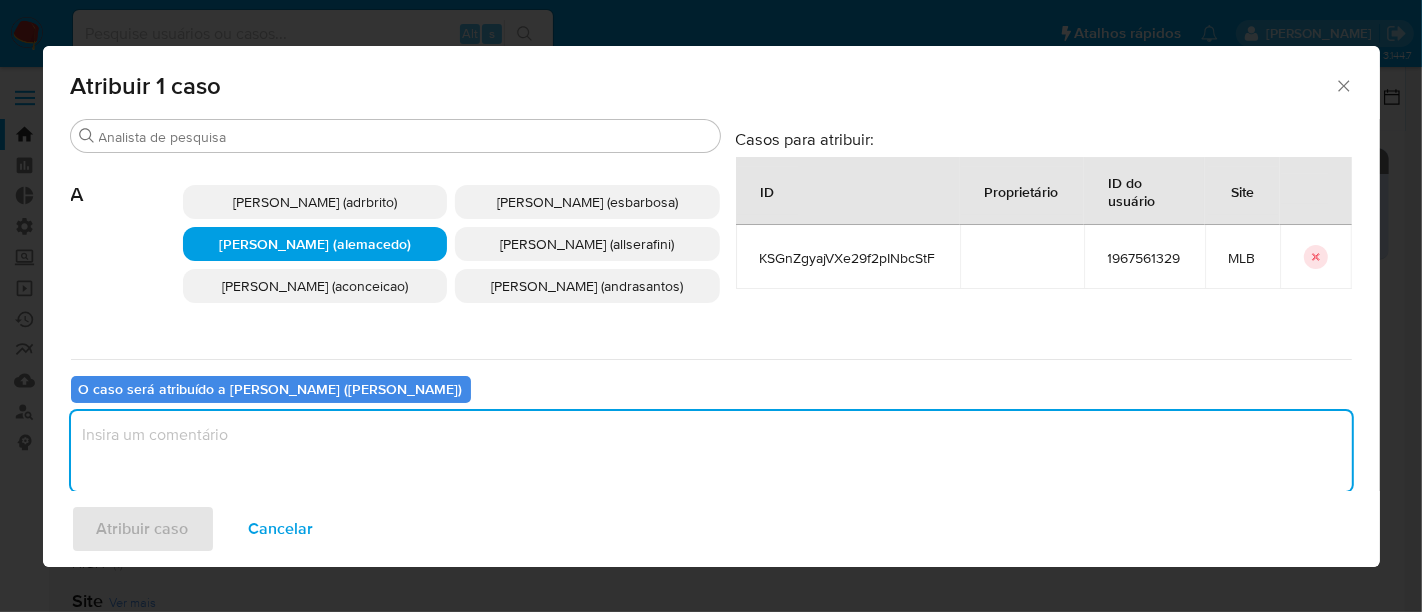 click at bounding box center (711, 451) 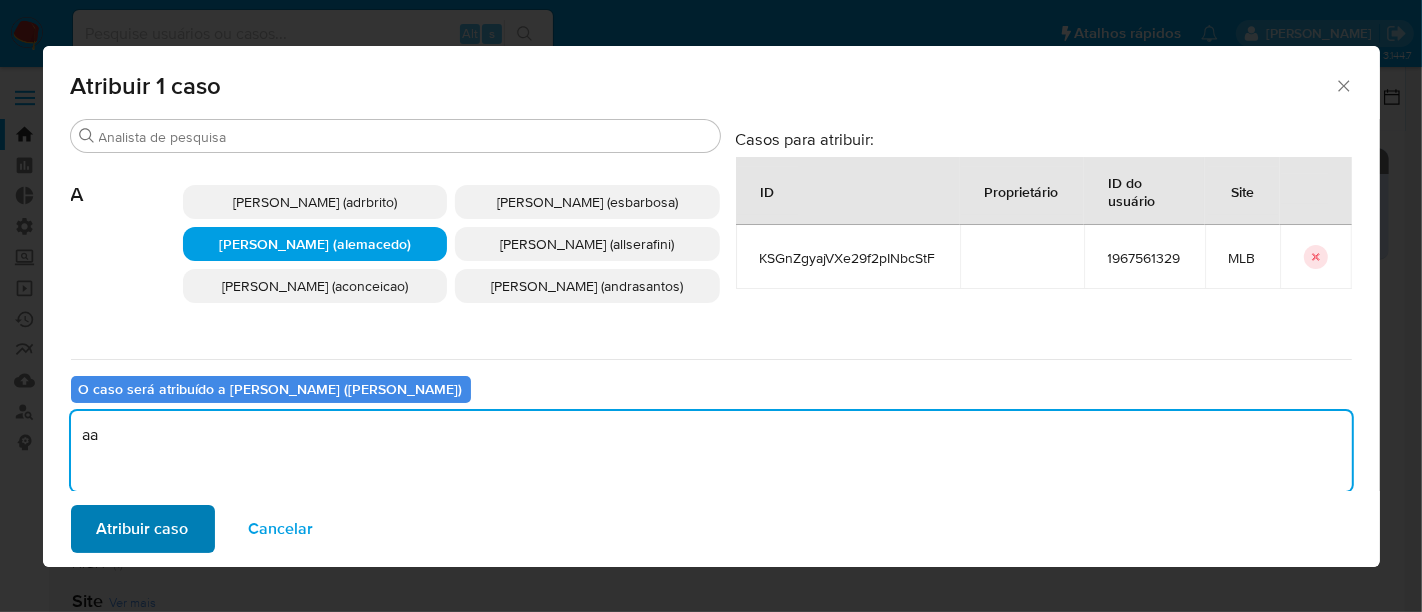 type on "aa" 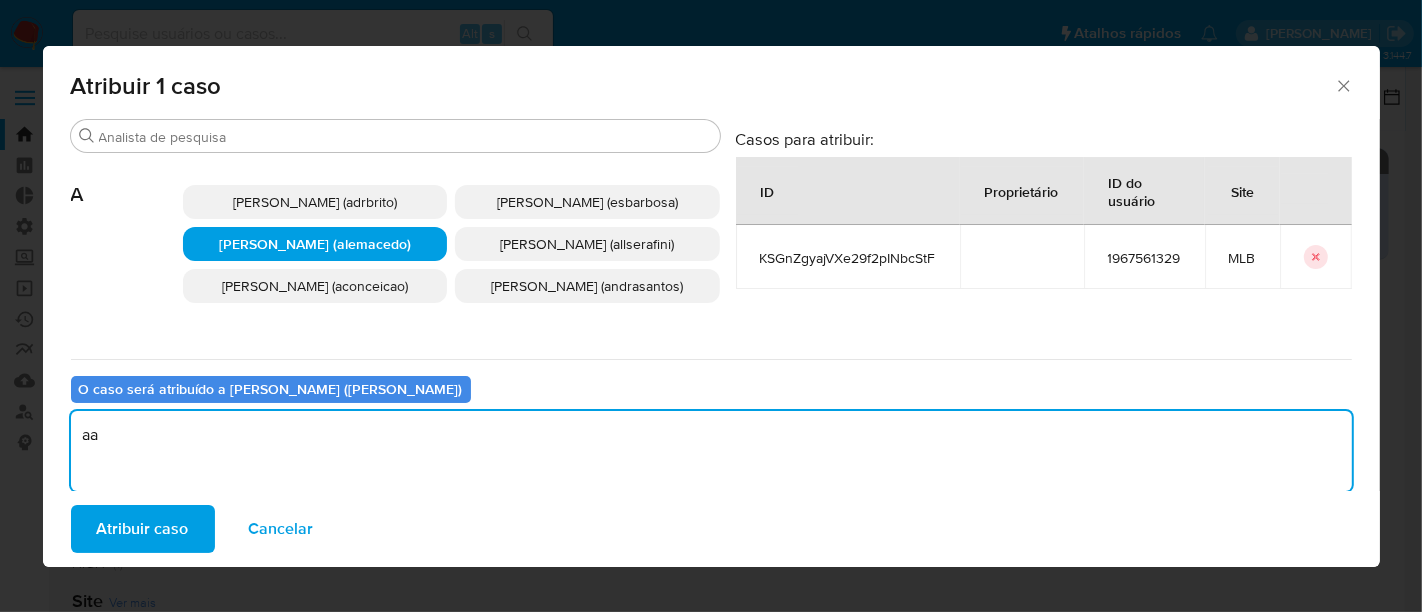 click on "Atribuir caso" at bounding box center [143, 529] 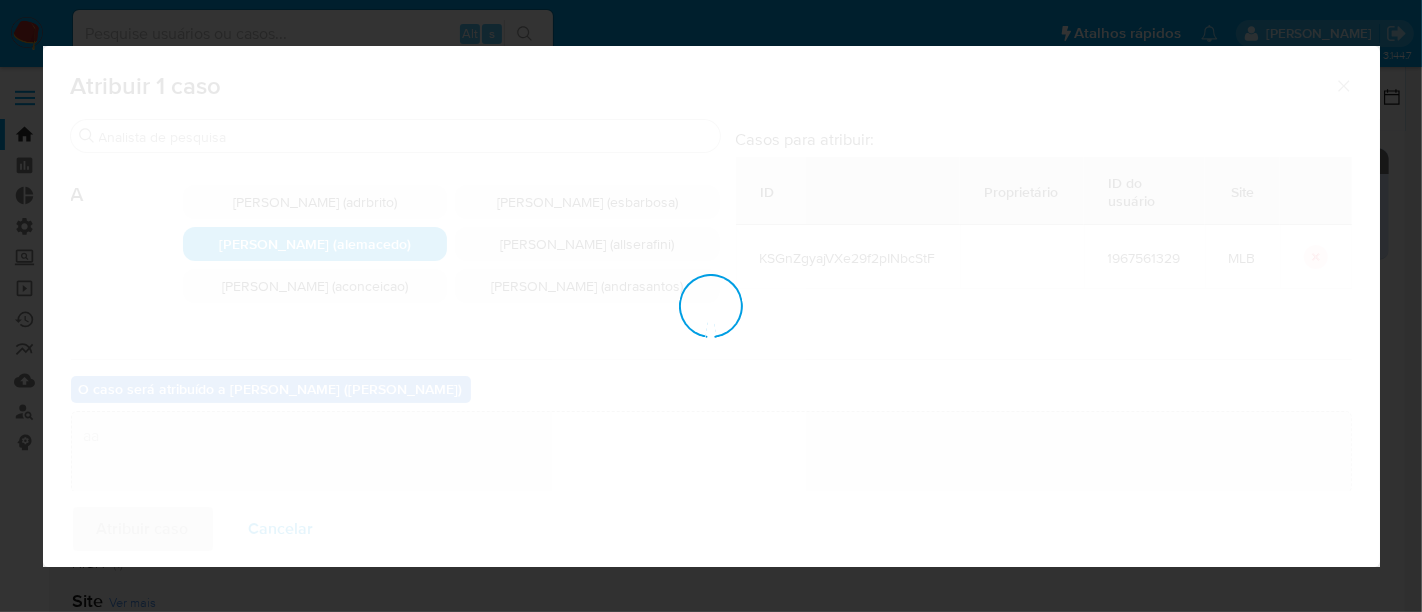 type 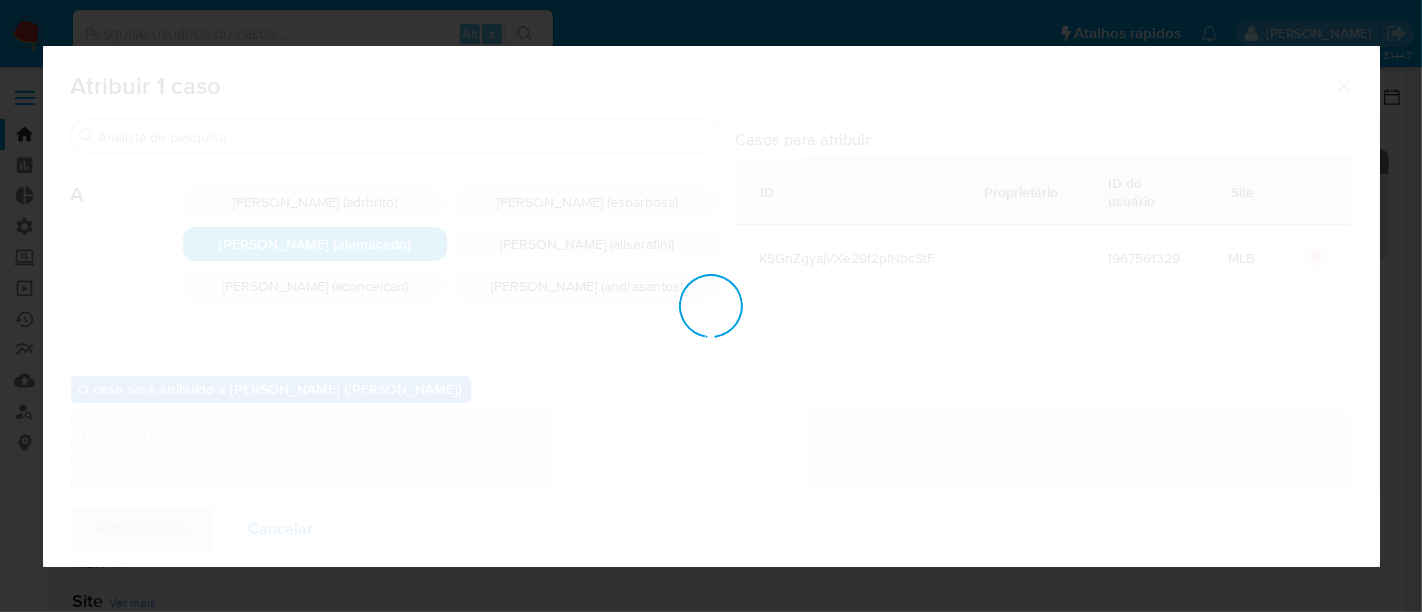 checkbox on "false" 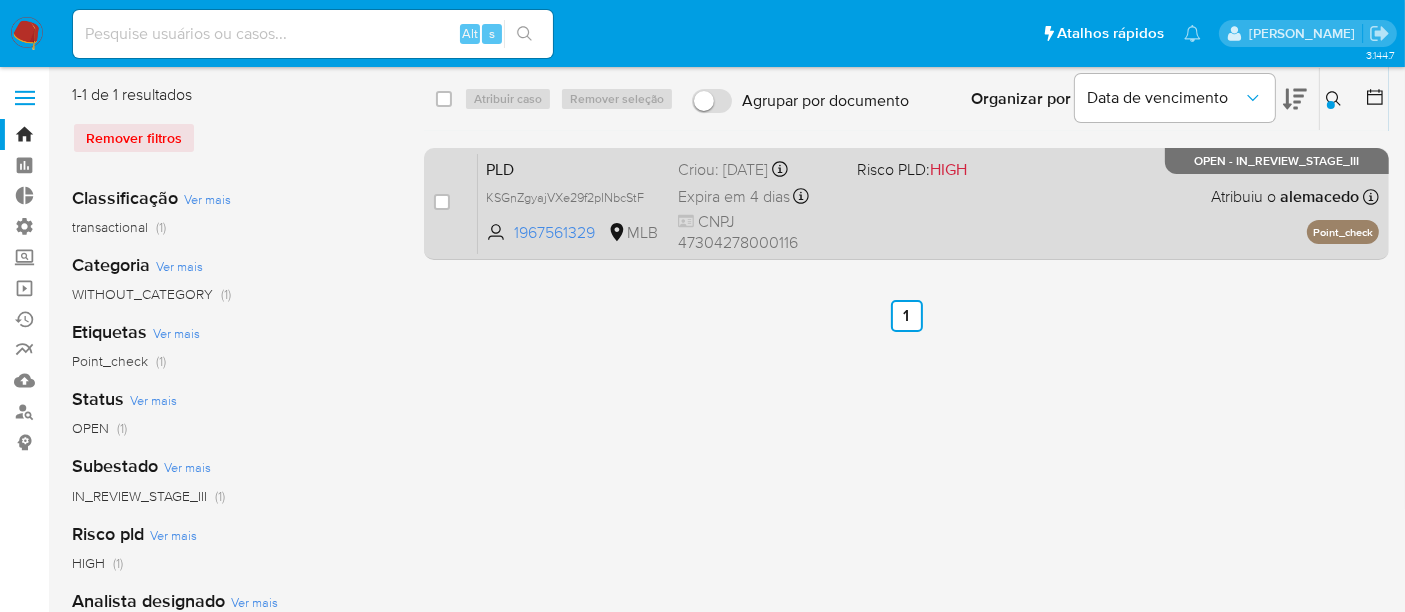 click on "PLD KSGnZgyajVXe29f2pINbcStF 1967561329 MLB Risco PLD:  HIGH Criou: 12/06/2025   Criou: 12/06/2025 00:13:07 Expira em 4 dias   Expira em 27/07/2025 00:13:07 CNPJ   47304278000116 Atribuiu o   alemacedo   Asignado el: 18/06/2025 14:27:24 Point_check OPEN - IN_REVIEW_STAGE_III" at bounding box center (928, 203) 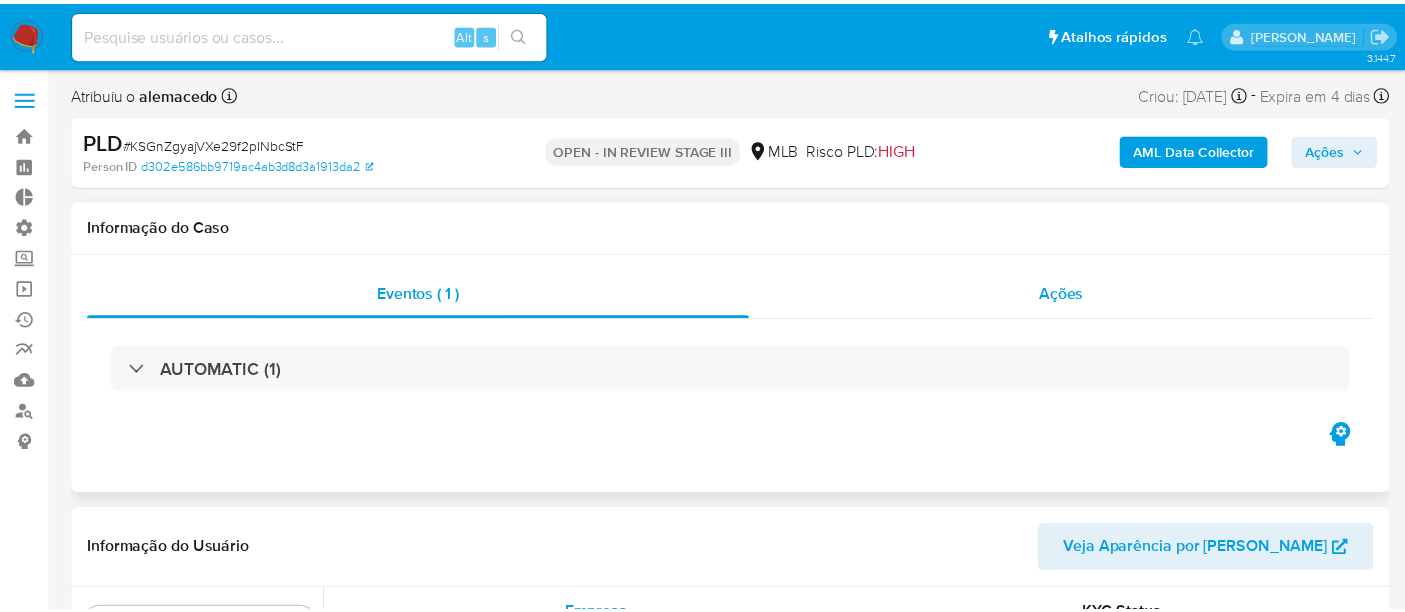scroll, scrollTop: 0, scrollLeft: 0, axis: both 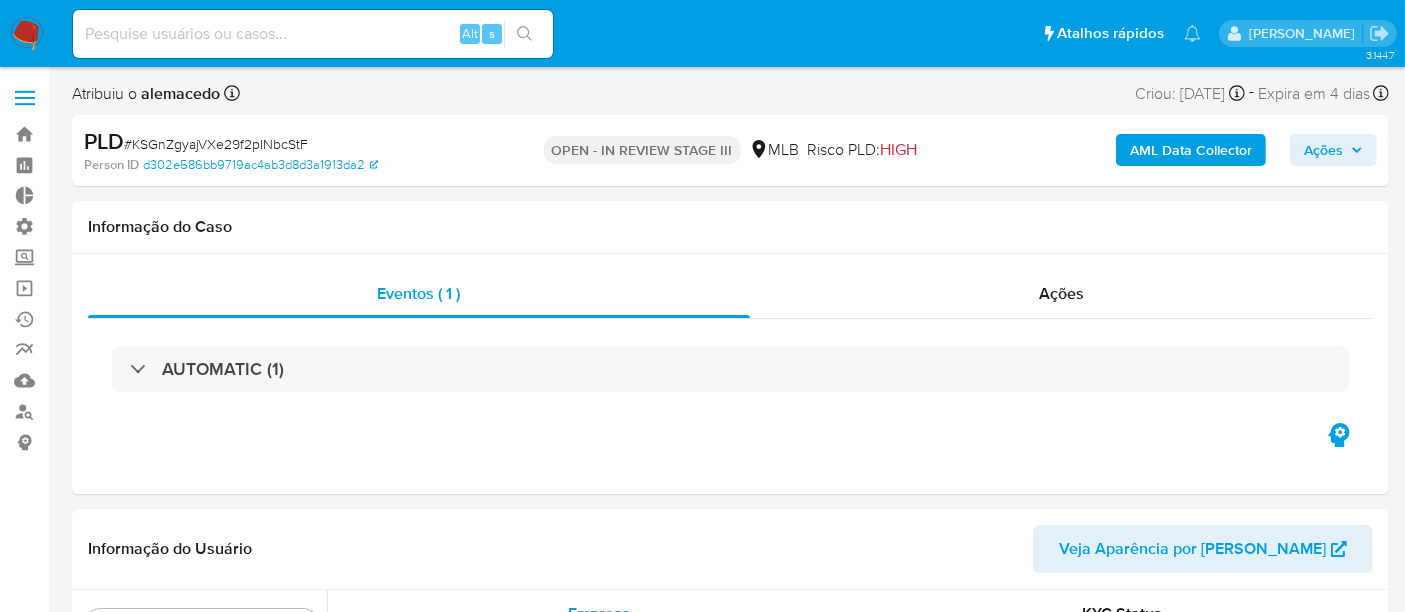 click on "Ações" at bounding box center (1333, 150) 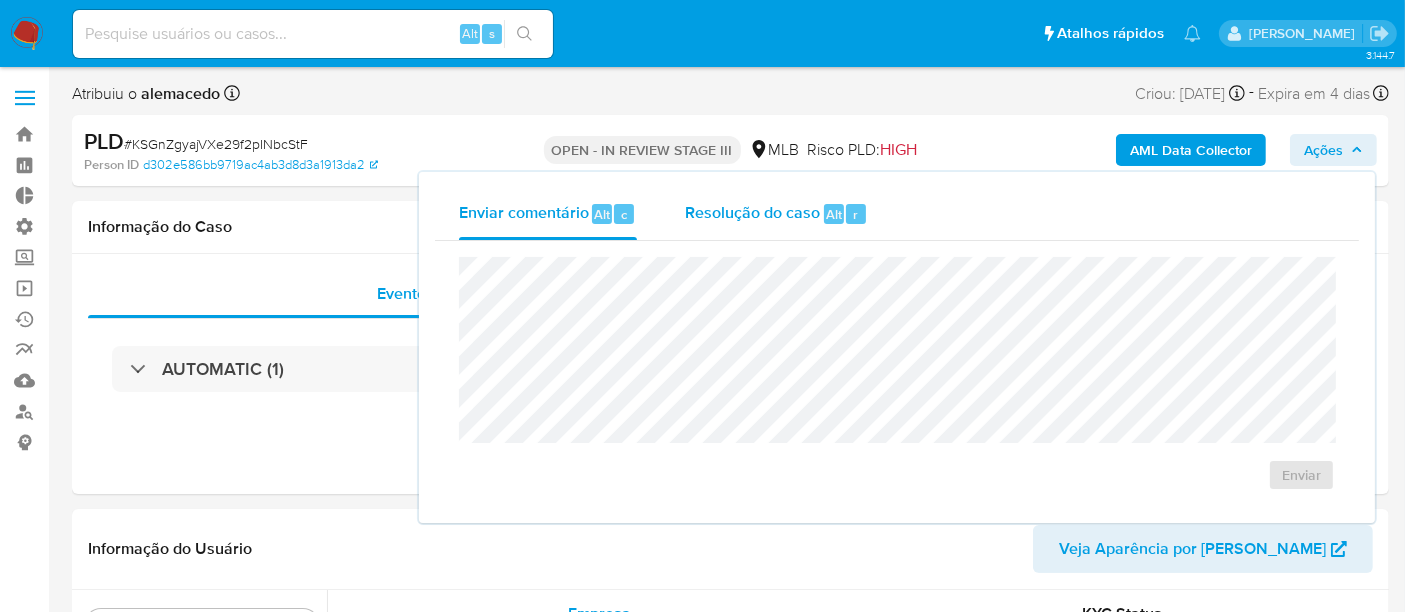 select on "10" 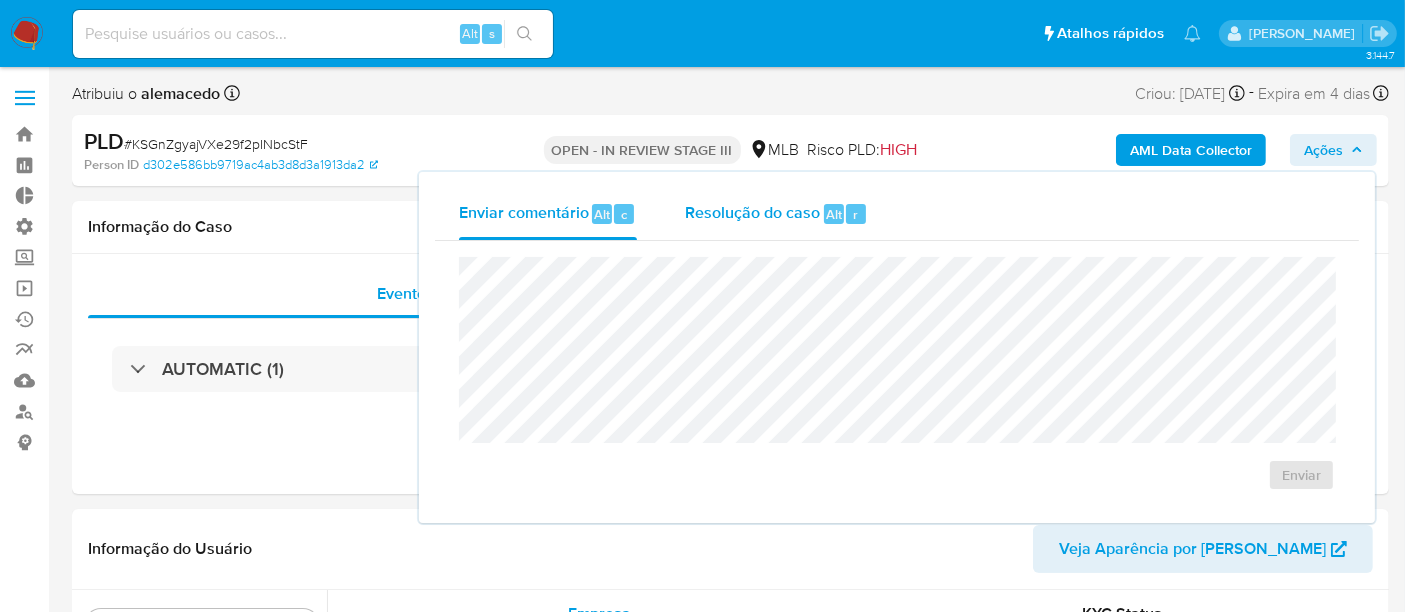 click on "Resolução do caso" at bounding box center [752, 213] 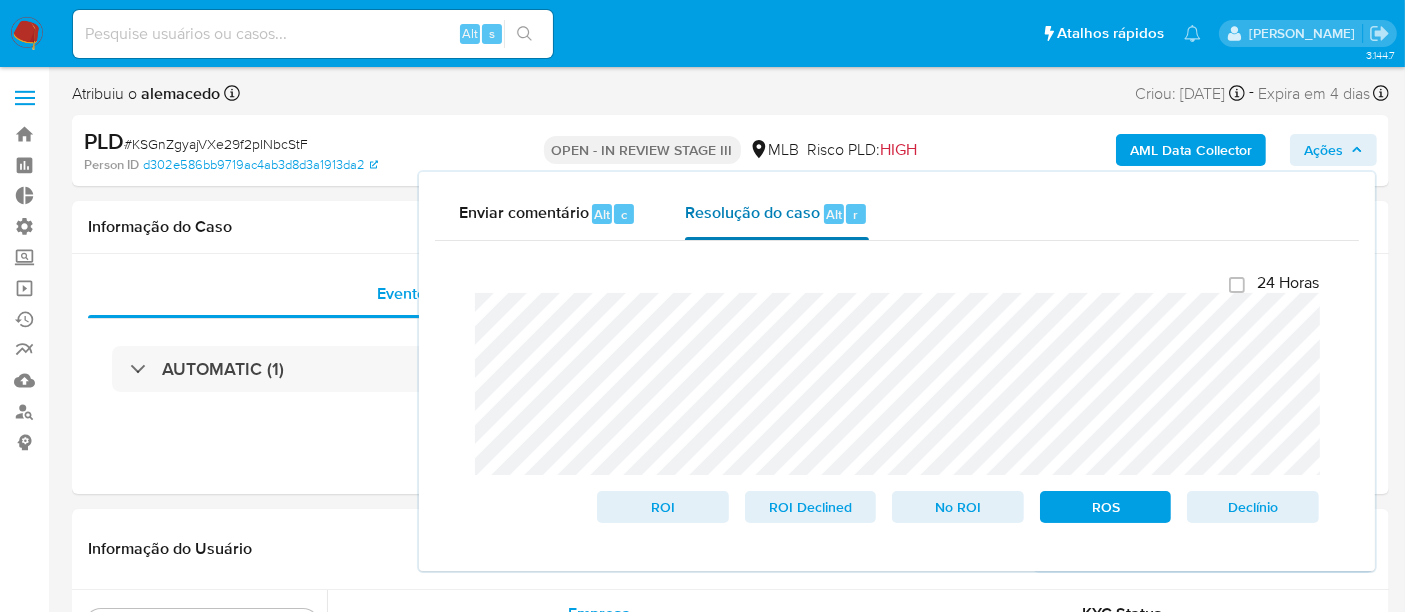 click on "Resolução do caso" at bounding box center [752, 213] 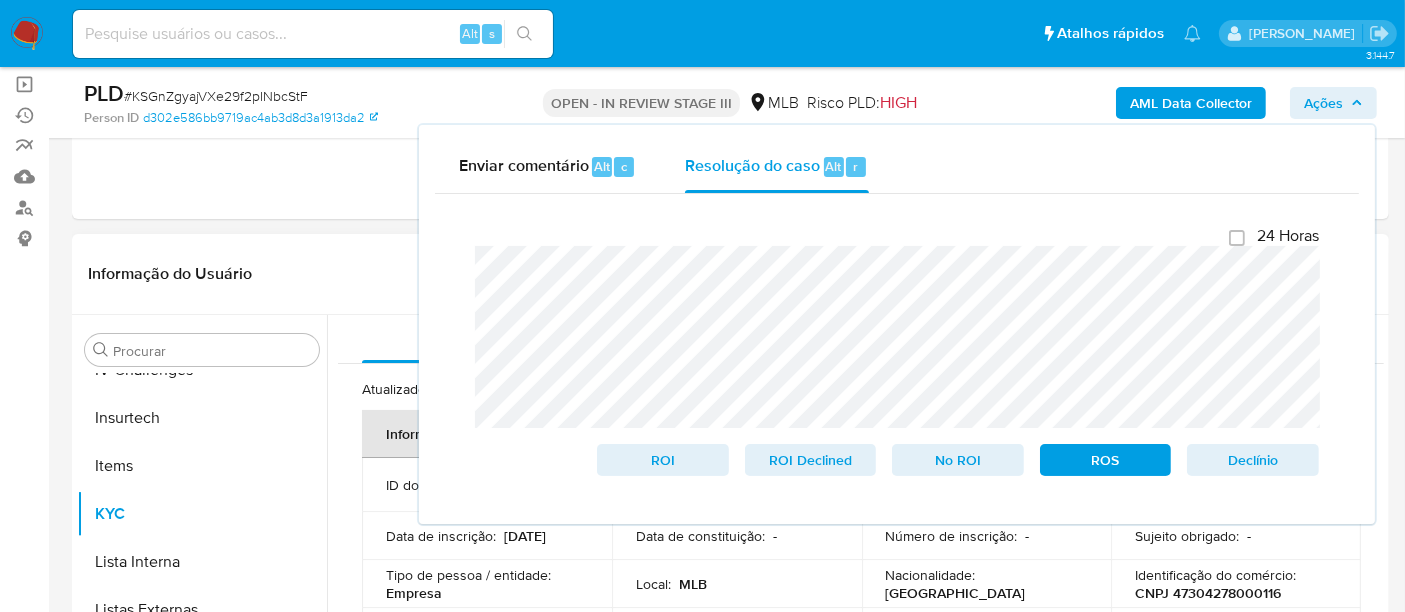 scroll, scrollTop: 333, scrollLeft: 0, axis: vertical 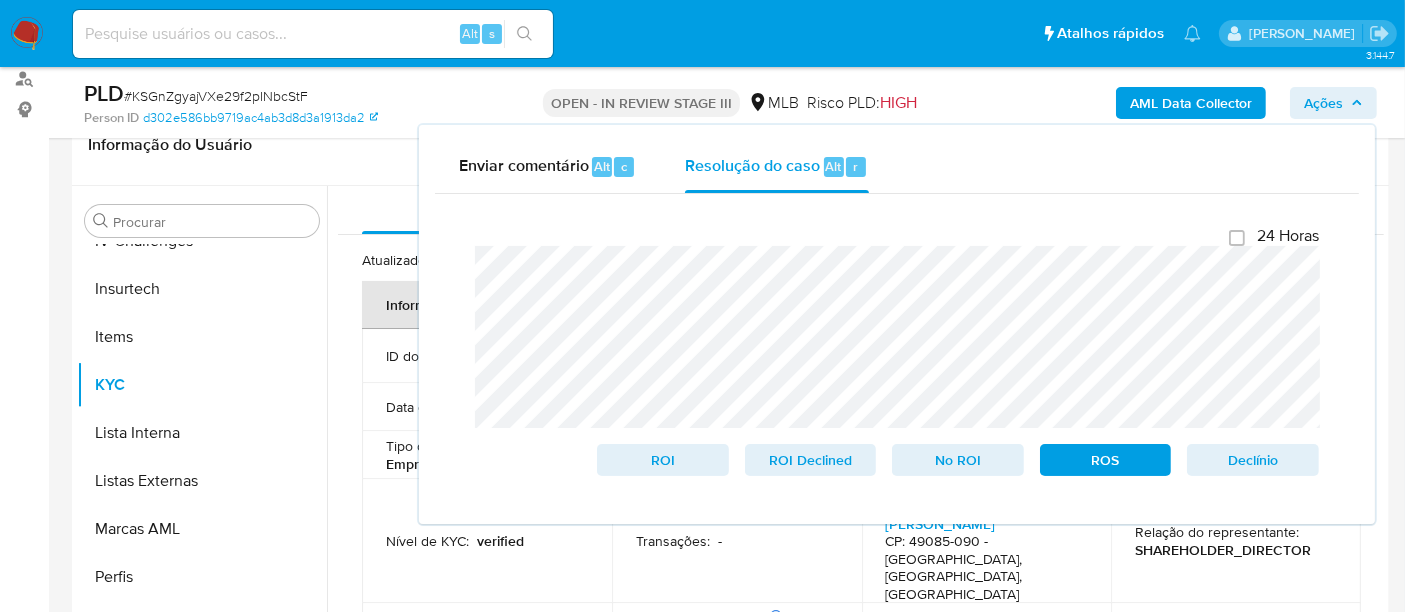 click on "Atribuiu o   alemacedo   Asignado el: 18/06/2025 14:27:24 Criou: 12/06/2025   Criou: 12/06/2025 00:13:07 - Expira em 4 dias   Expira em 27/07/2025 00:13:07 PLD # KSGnZgyajVXe29f2pINbcStF Person ID d302e586bb9719ac4ab3d8d3a1913da2 OPEN - IN REVIEW STAGE III  MLB Risco PLD:  HIGH AML Data Collector Ações Enviar comentário Alt c Resolução do caso Alt r Fechamento do caso 24 Horas ROI ROI Declined No ROI ROS Declínio Informação do Caso Eventos ( 1 ) Ações AUTOMATIC (1) Informação do Usuário Veja Aparência por Pessoa Procurar Adiantamentos de Dinheiro Anexos Cartões Contas Bancárias Dados Modificados Detalhe da geolocalização Devices Geolocation Dispositivos Point Documentação Empréstimos Endereços Fecha Compliant Financiamento de Veículos Geral Histórico de Risco PLD Histórico de casos Histórico de conversas IV Challenges Insurtech Items KYC Lista Interna Listas Externas Marcas AML Perfis Relacionados Restrições Novo Mundo Empresa KYC Status Atualizado há 2 horas     ID do usuário :" at bounding box center (730, 1707) 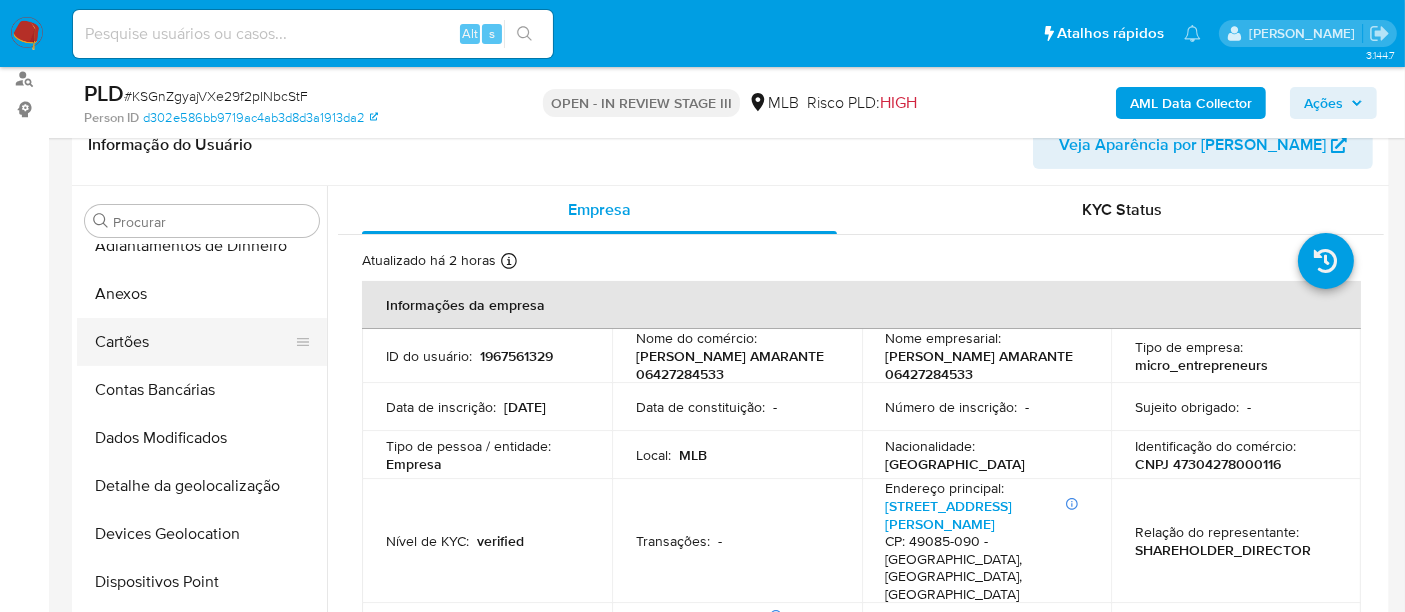 scroll, scrollTop: 0, scrollLeft: 0, axis: both 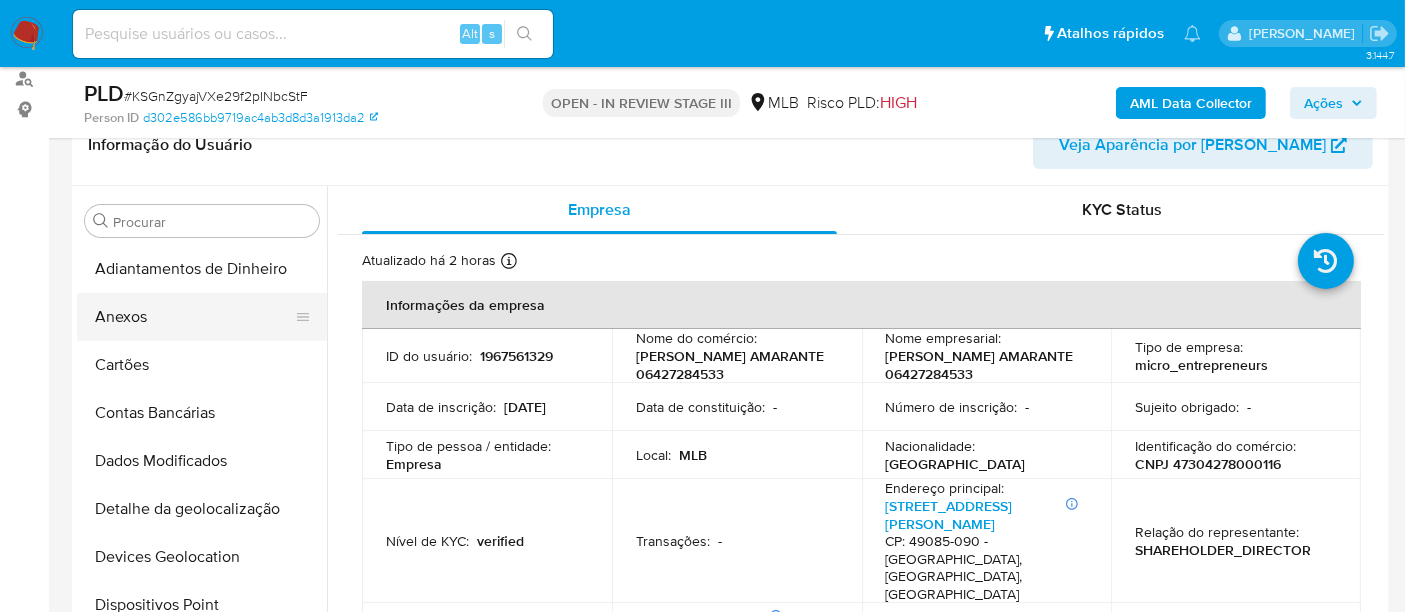 click on "Anexos" at bounding box center [194, 317] 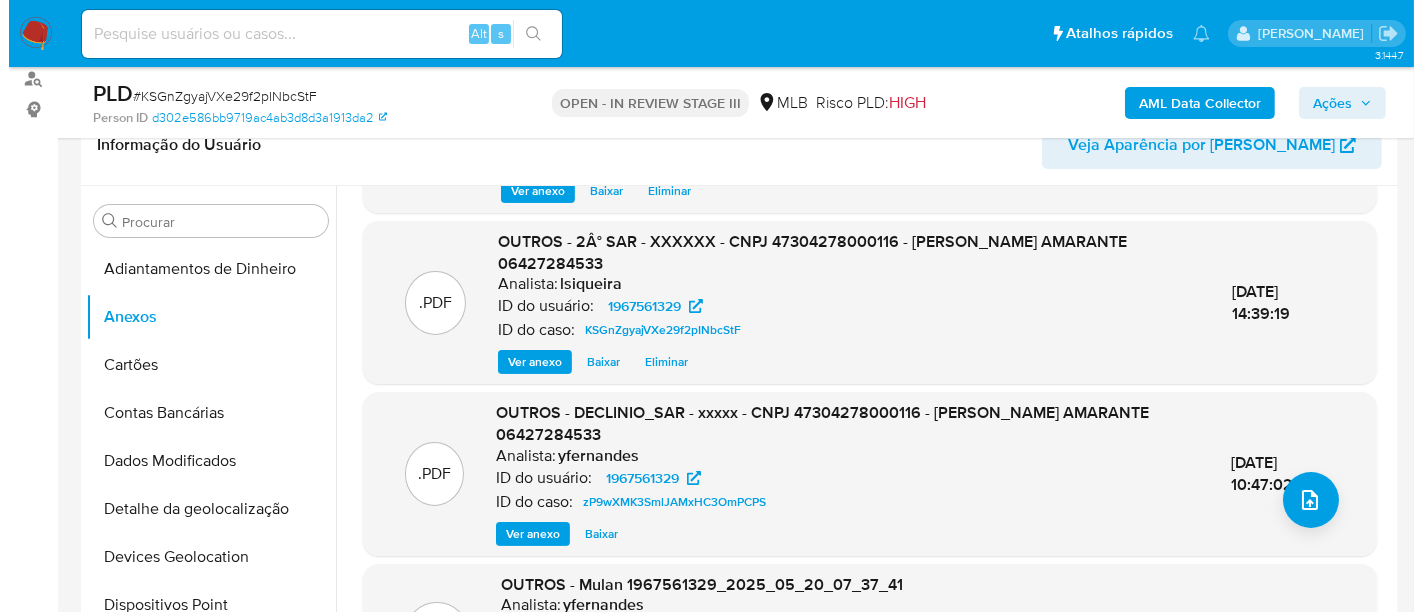 scroll, scrollTop: 211, scrollLeft: 0, axis: vertical 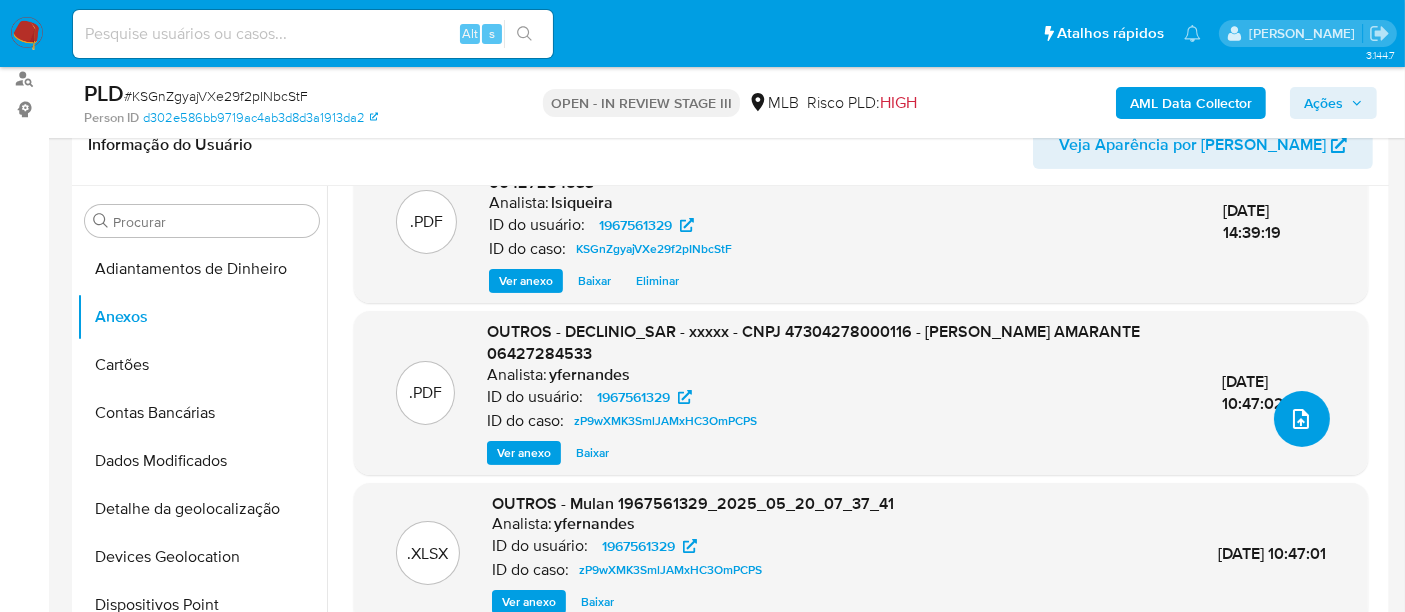 click 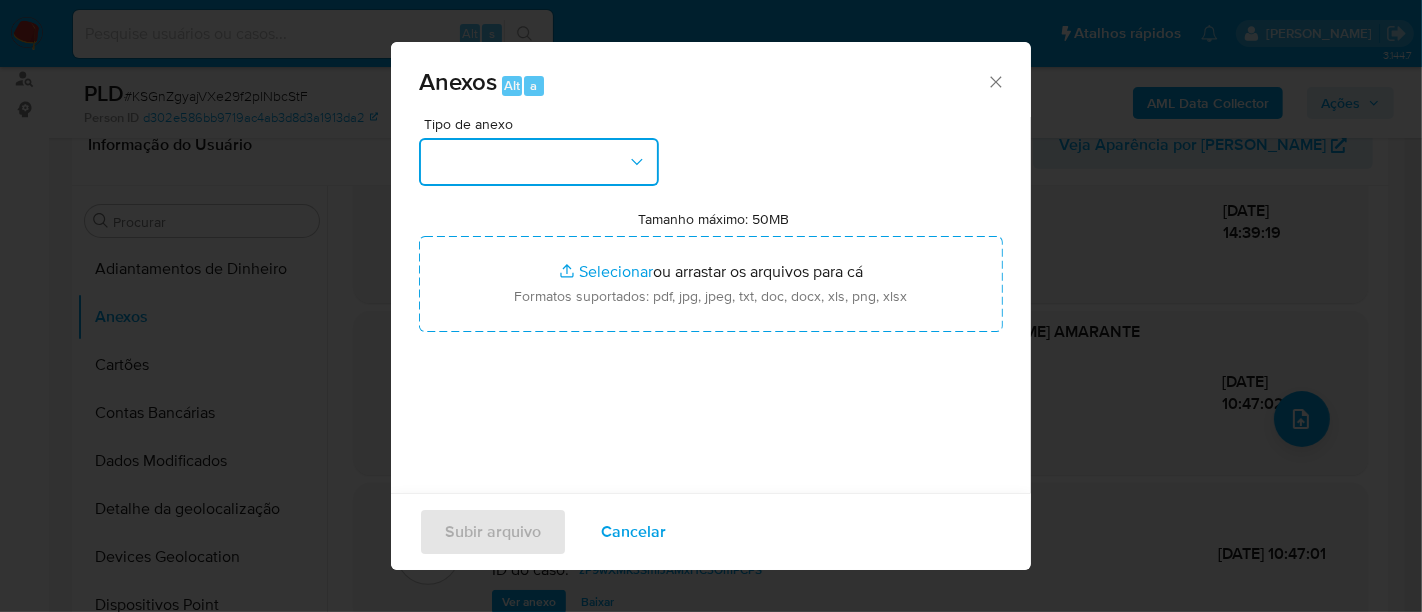 click 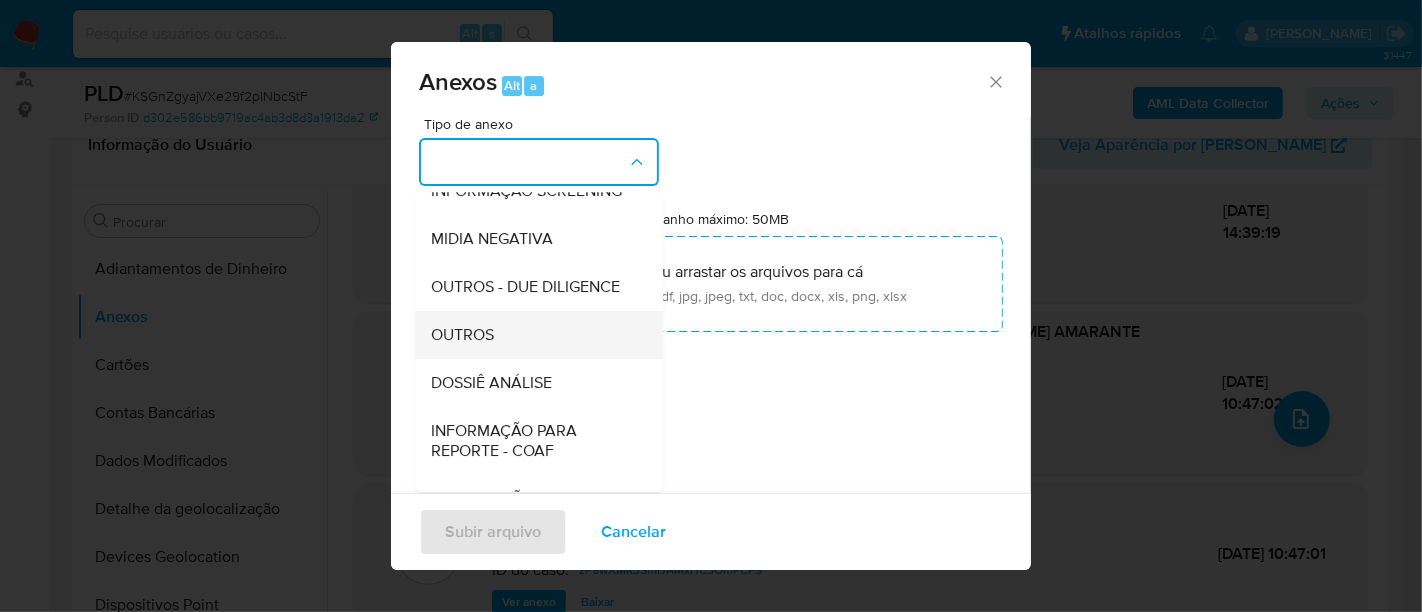 scroll, scrollTop: 222, scrollLeft: 0, axis: vertical 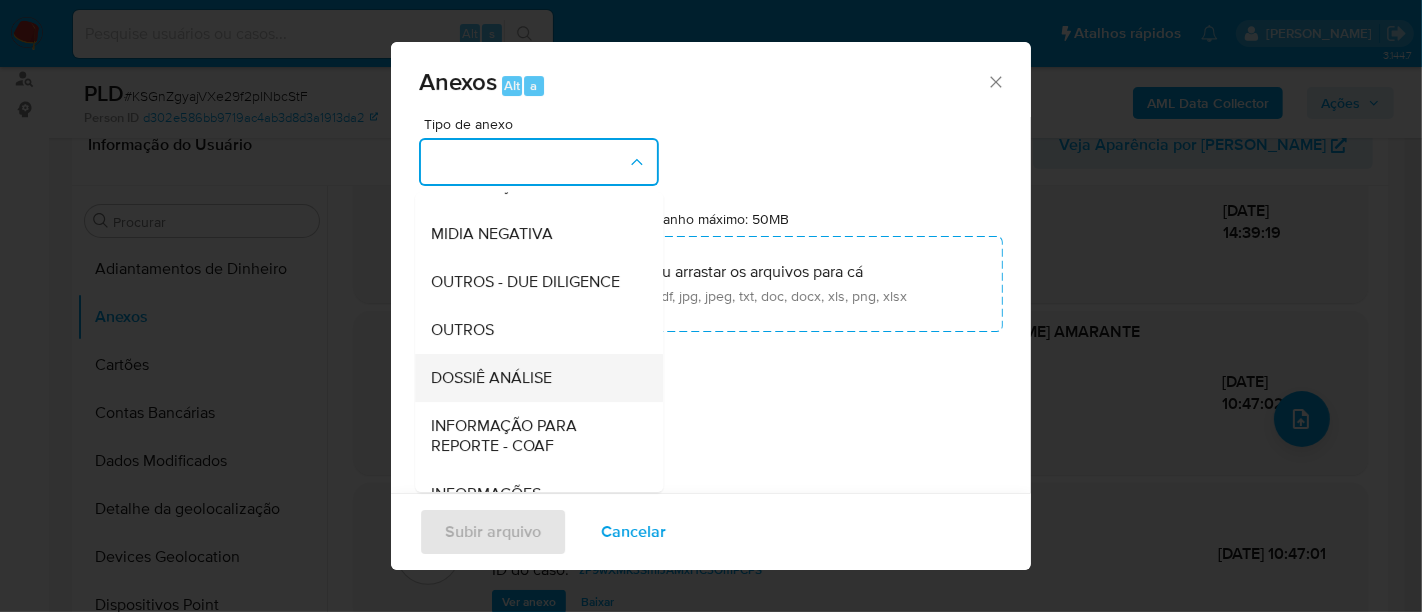 click on "DOSSIÊ ANÁLISE" at bounding box center (491, 378) 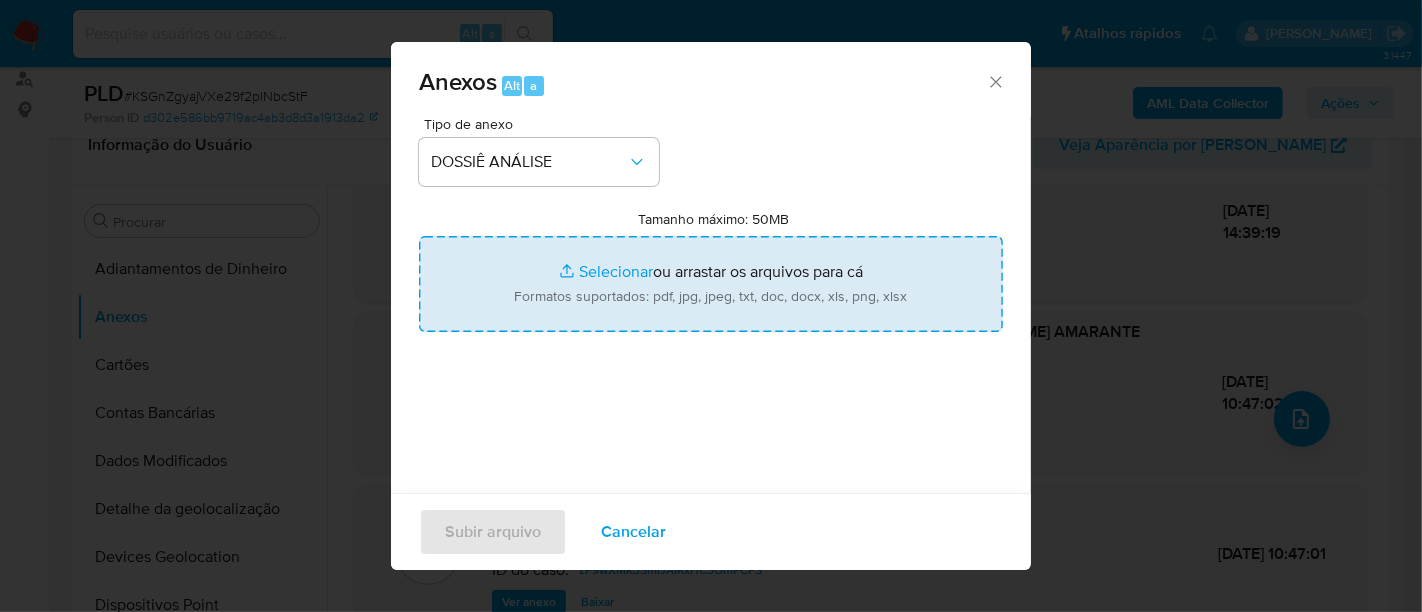 click on "Tamanho máximo: 50MB Selecionar arquivos" at bounding box center [711, 284] 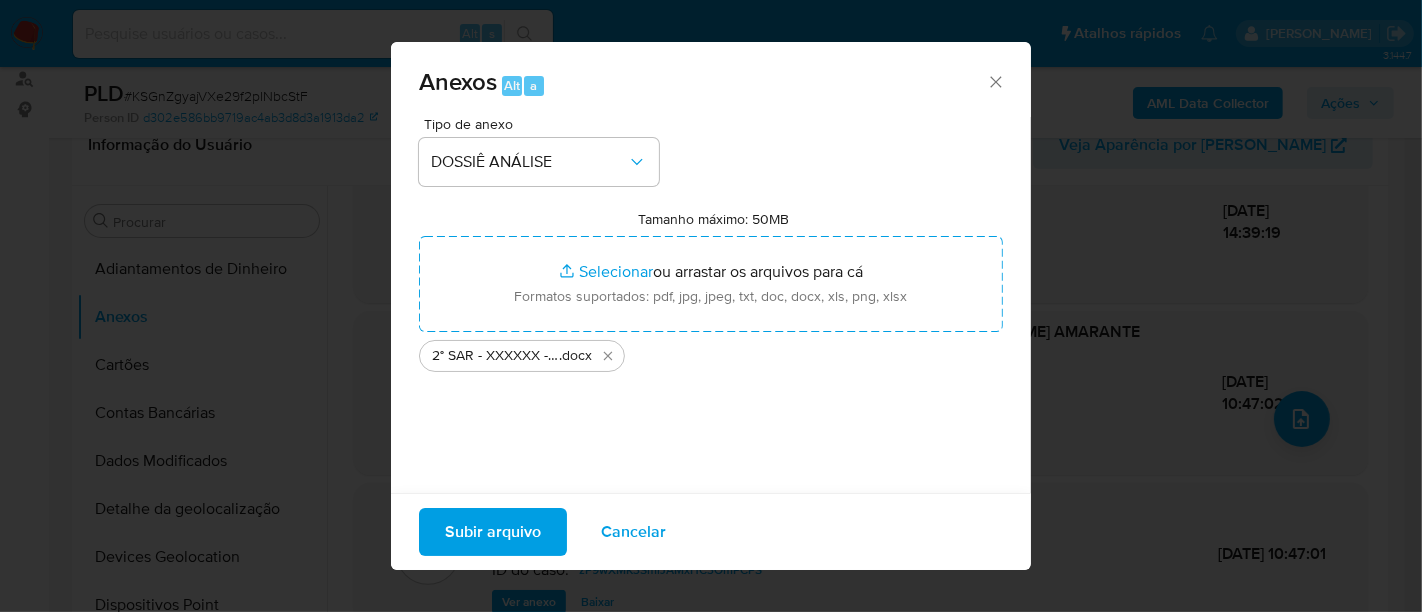 click on "Subir arquivo" at bounding box center [493, 532] 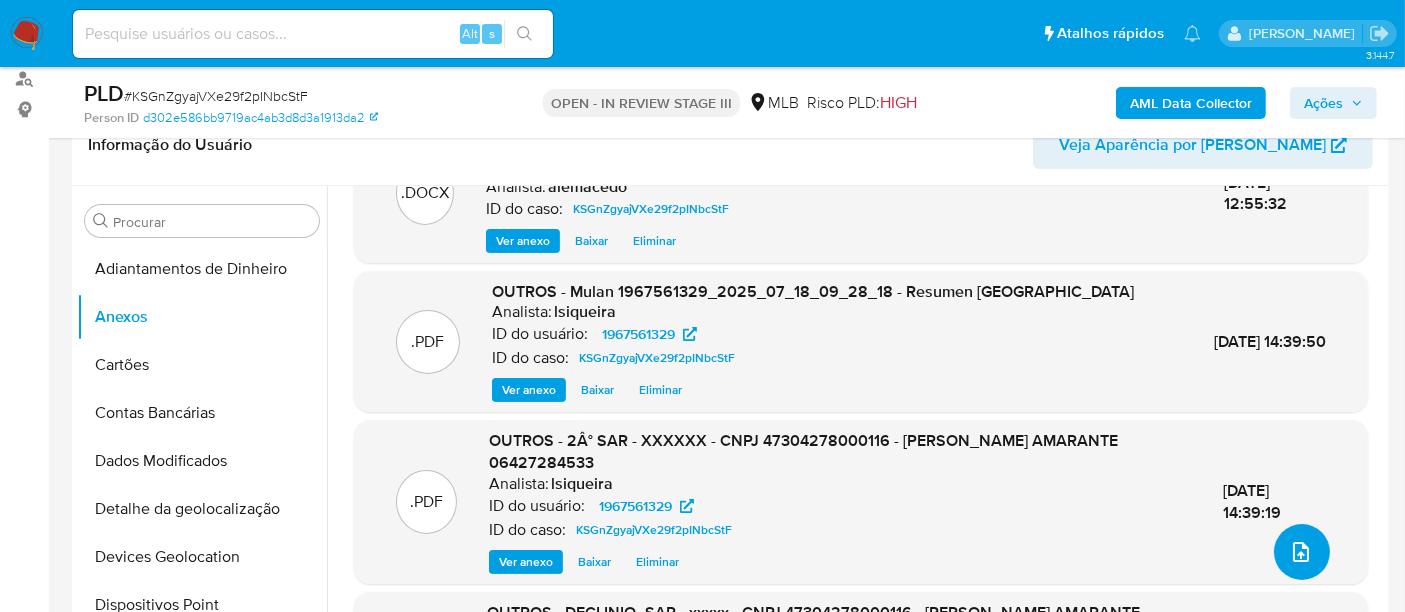 scroll, scrollTop: 0, scrollLeft: 0, axis: both 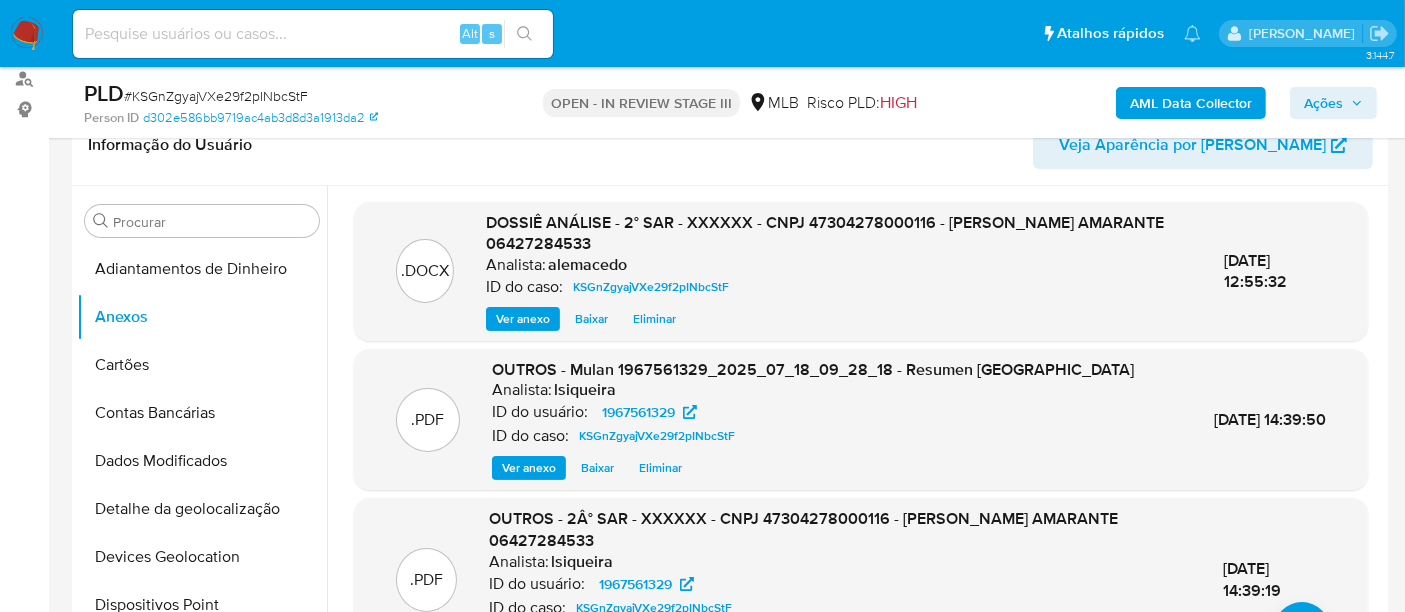 click 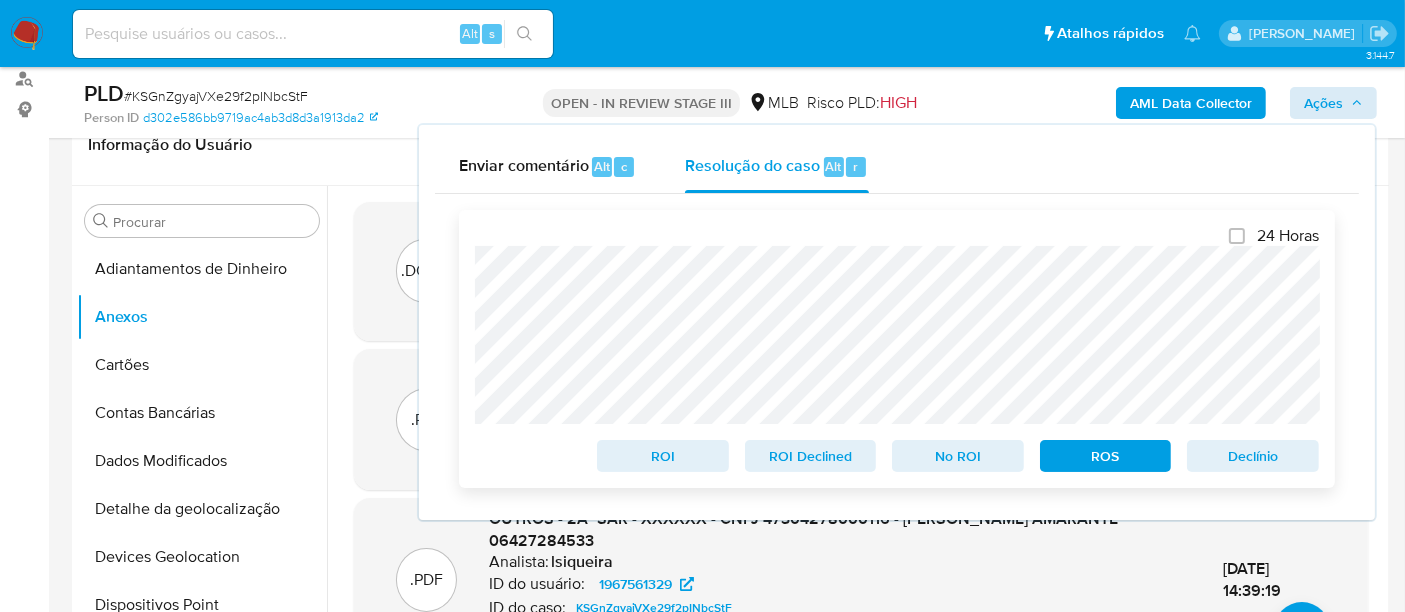 click on "ROS" at bounding box center (1106, 456) 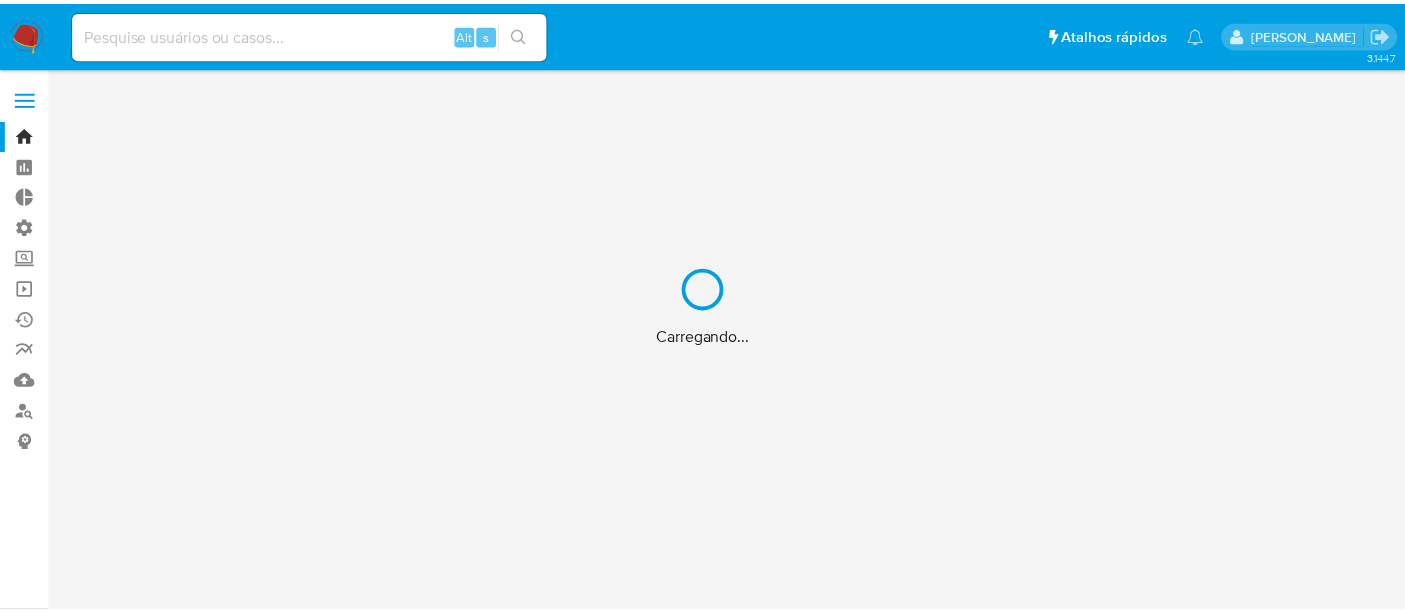 scroll, scrollTop: 0, scrollLeft: 0, axis: both 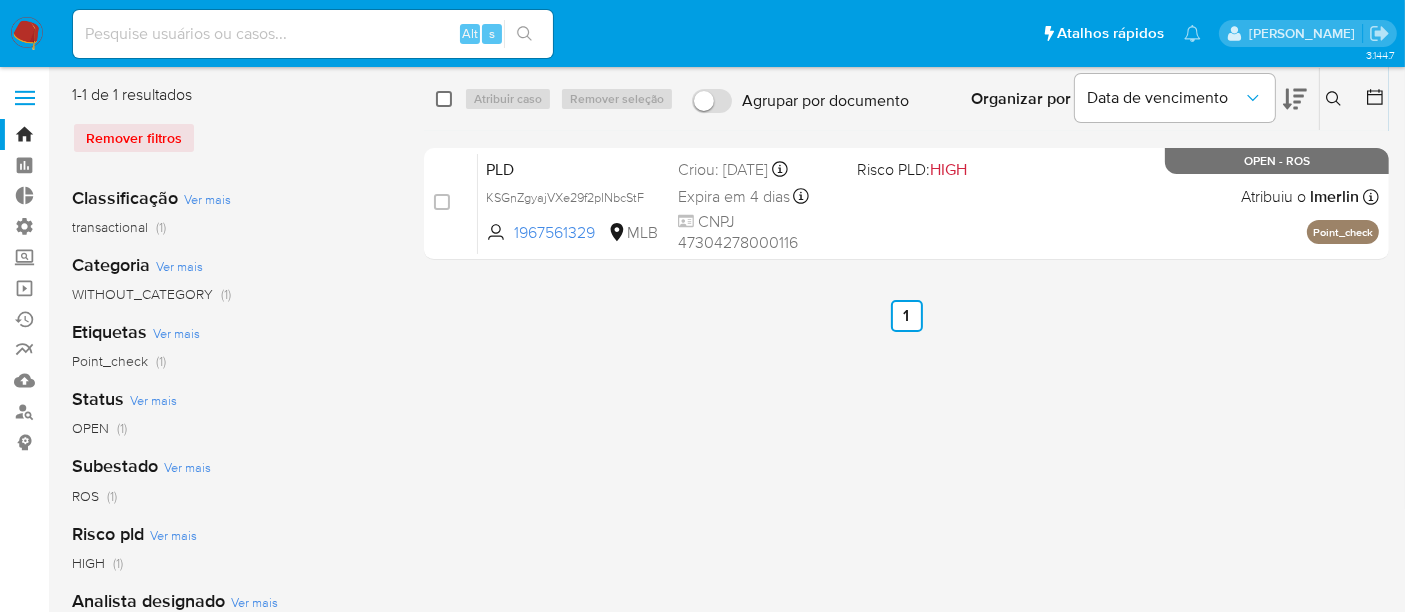 click at bounding box center (444, 99) 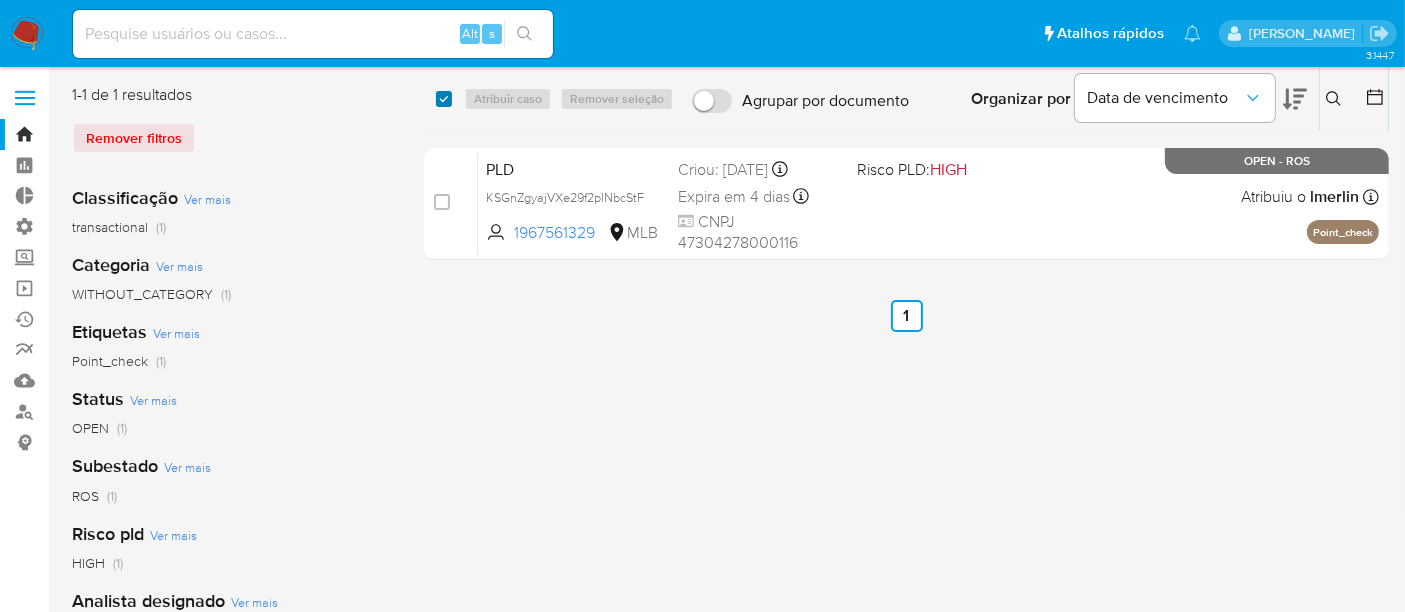 checkbox on "true" 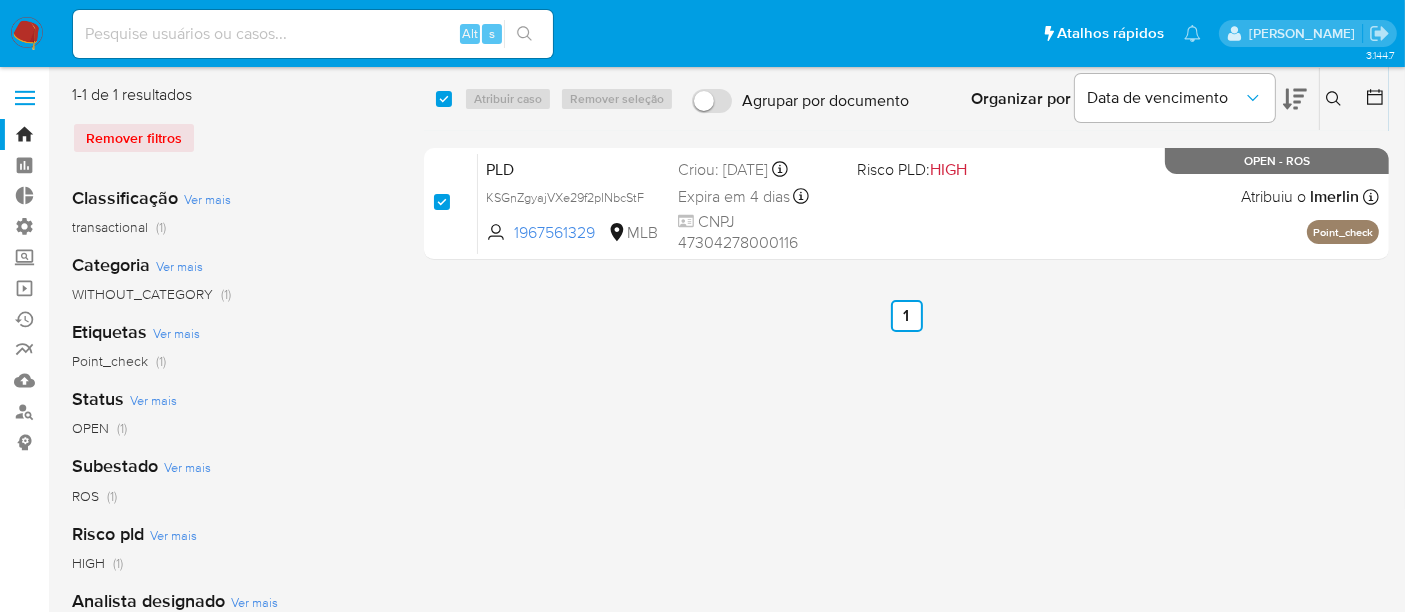 checkbox on "true" 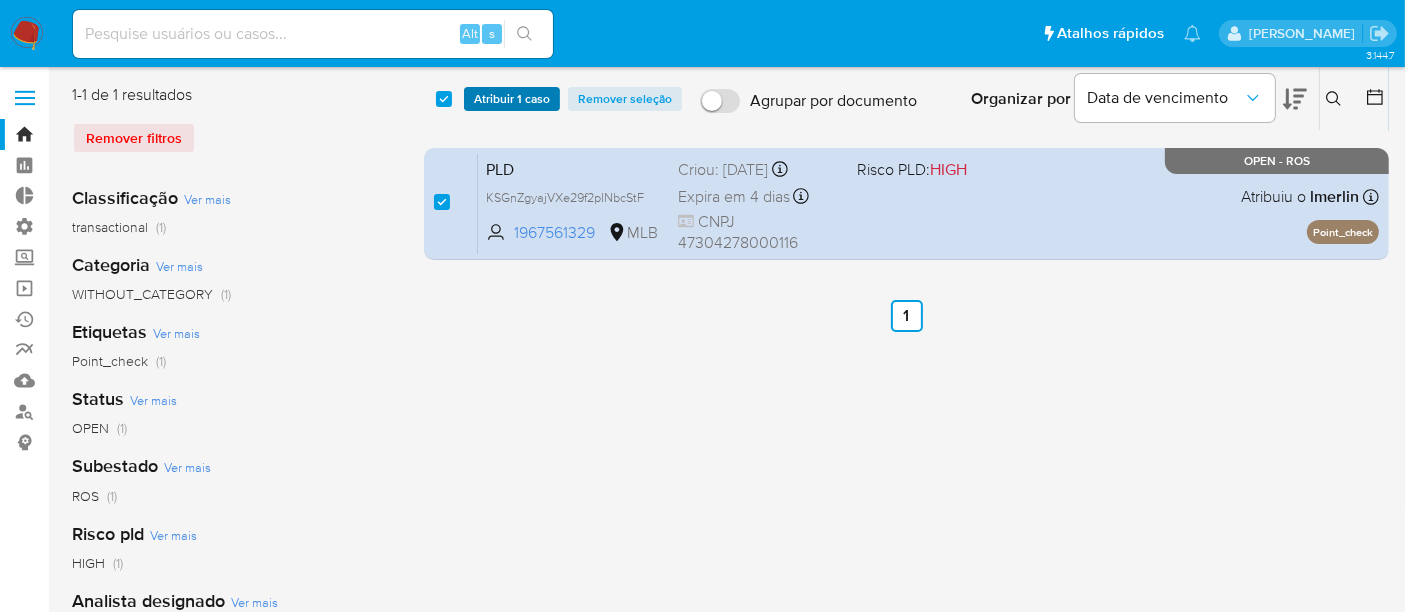 click on "Atribuir 1 caso" at bounding box center (512, 99) 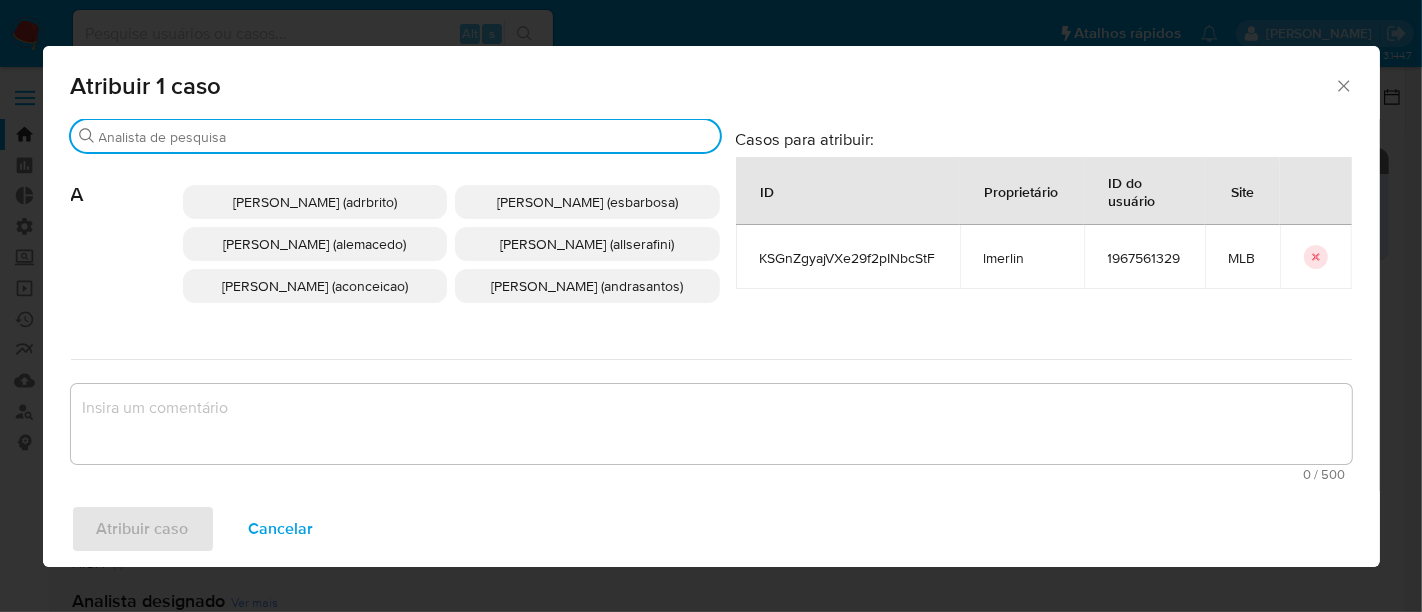click on "Procurar" at bounding box center (405, 137) 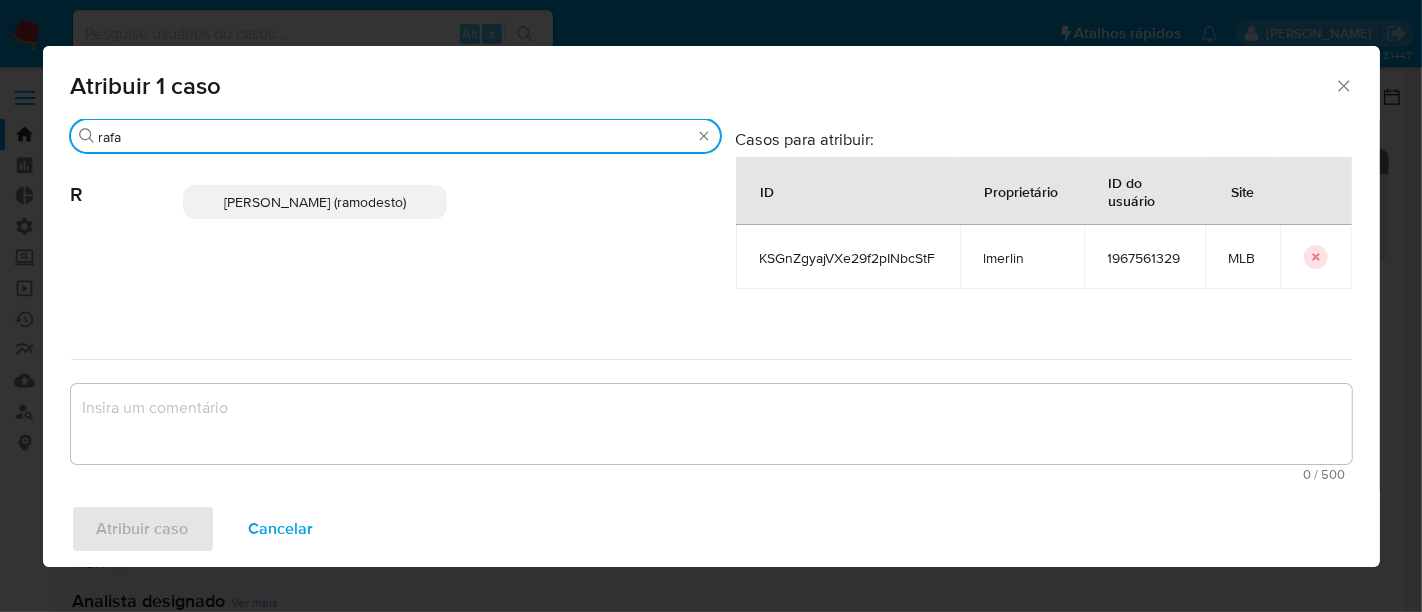 type on "rafa" 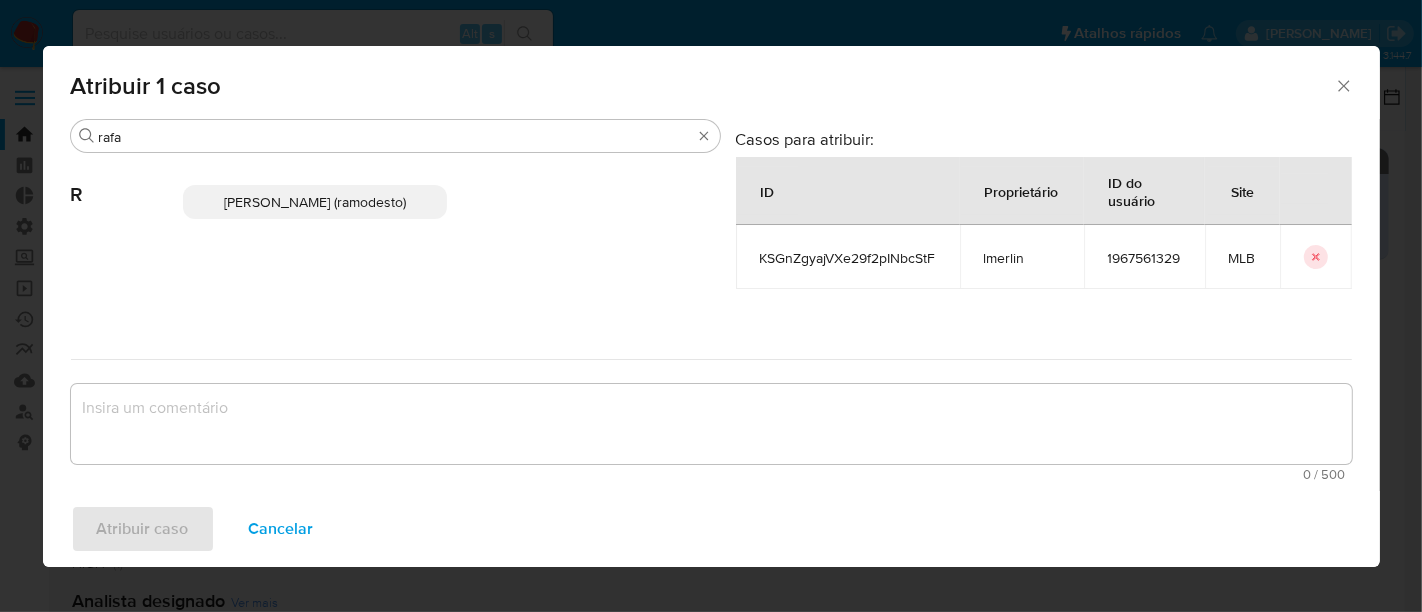 click on "Rafael Modesto Dos Santos (ramodesto)" at bounding box center [315, 202] 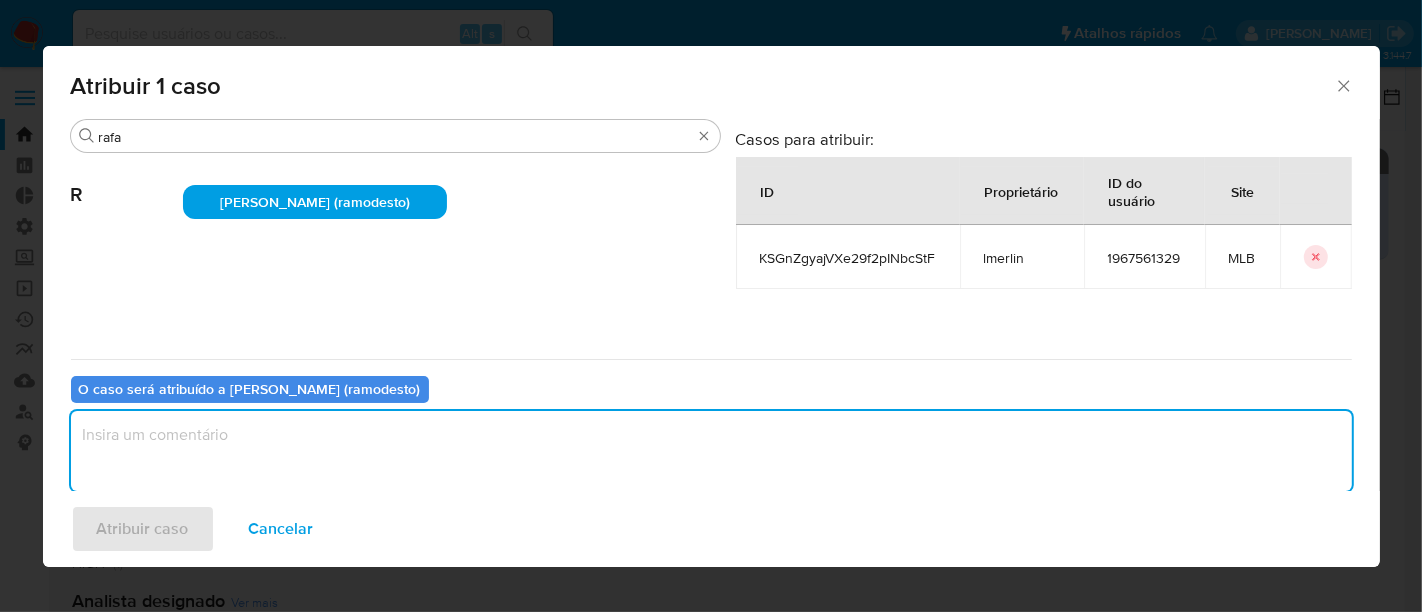 click at bounding box center (711, 451) 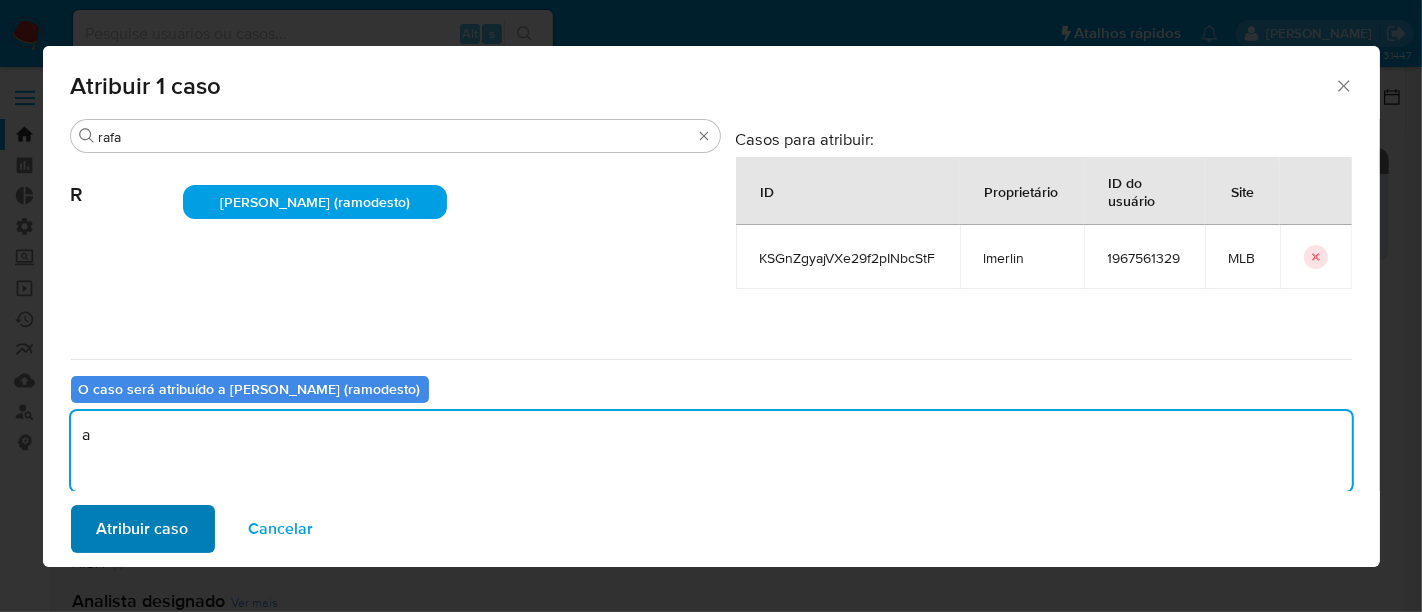 type on "a" 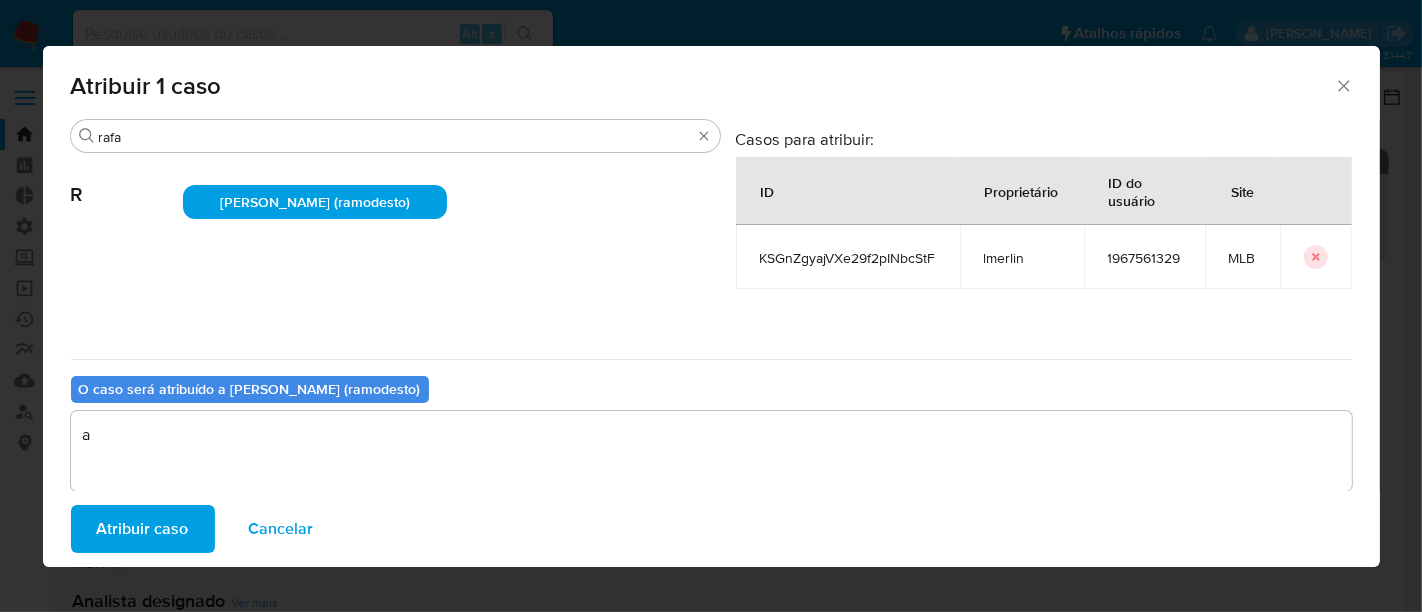 click on "Atribuir caso" at bounding box center [143, 529] 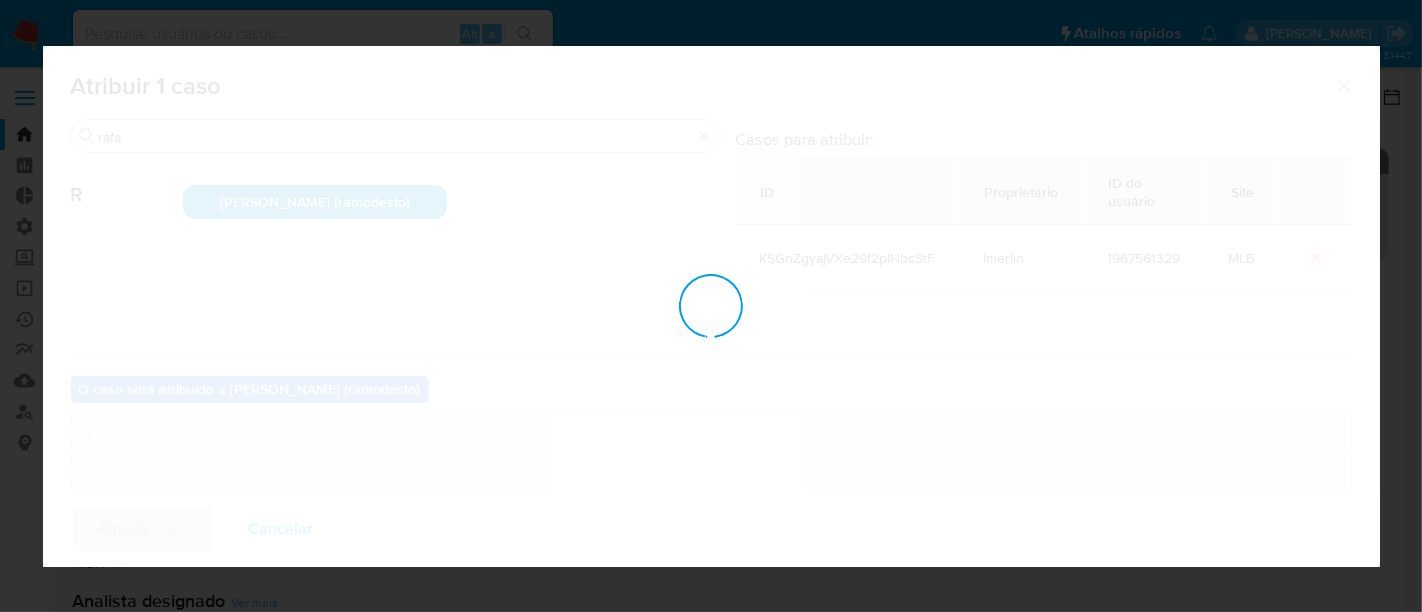 type 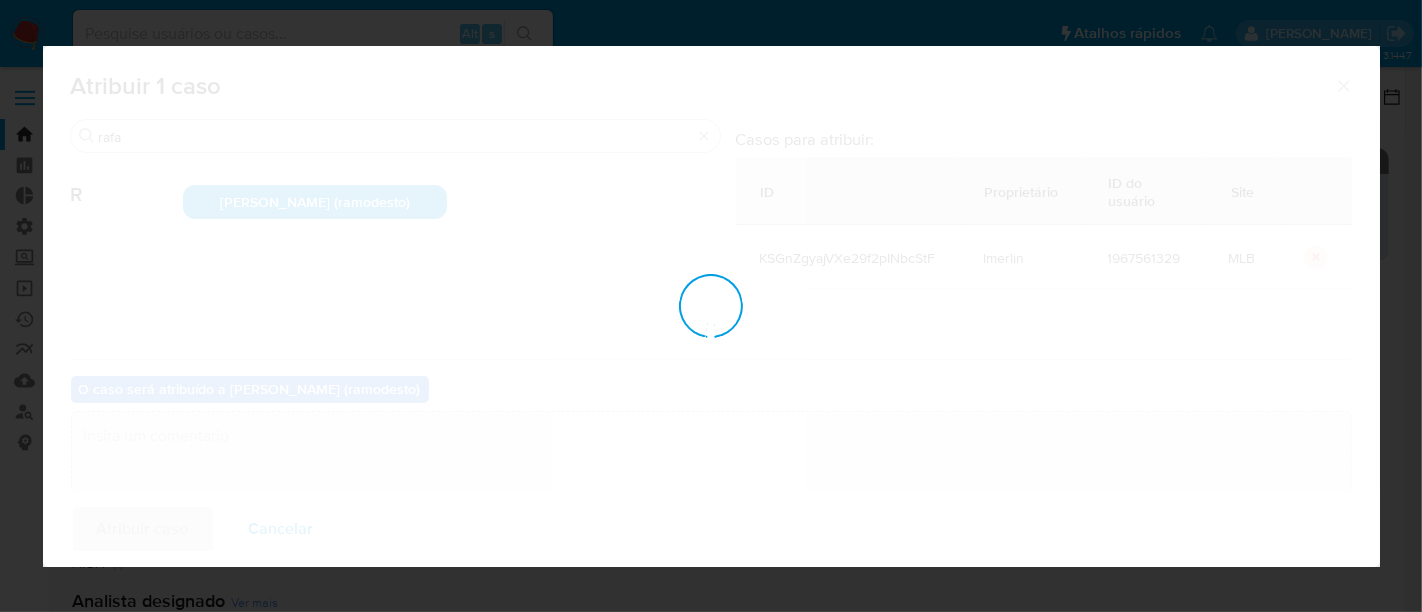 checkbox on "false" 